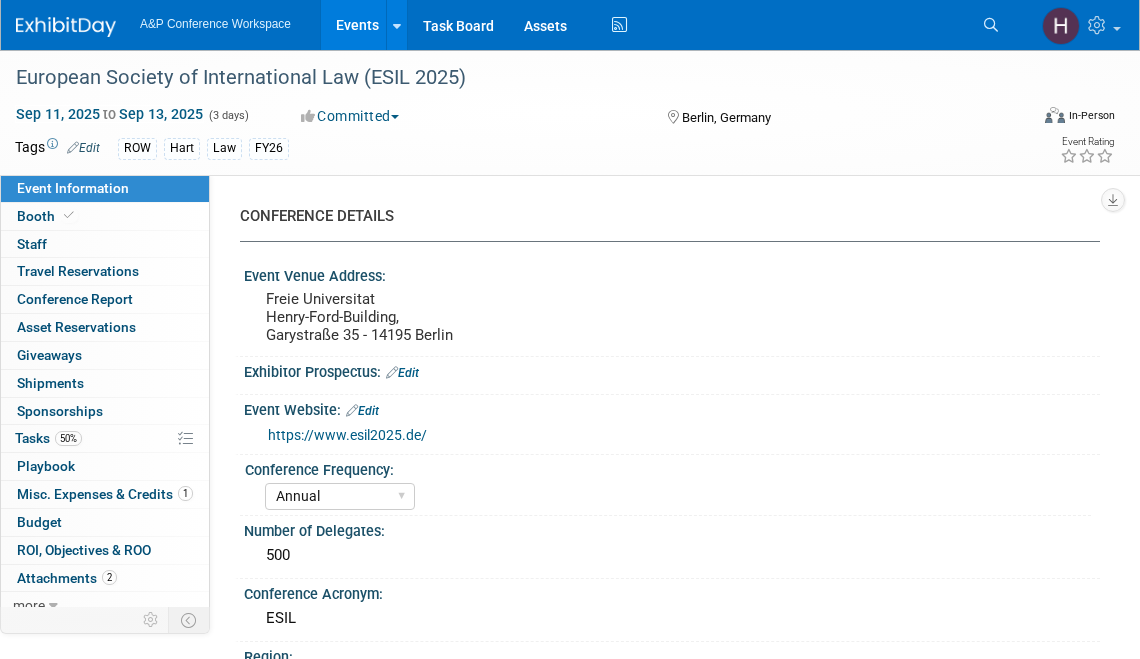 select on "Annual" 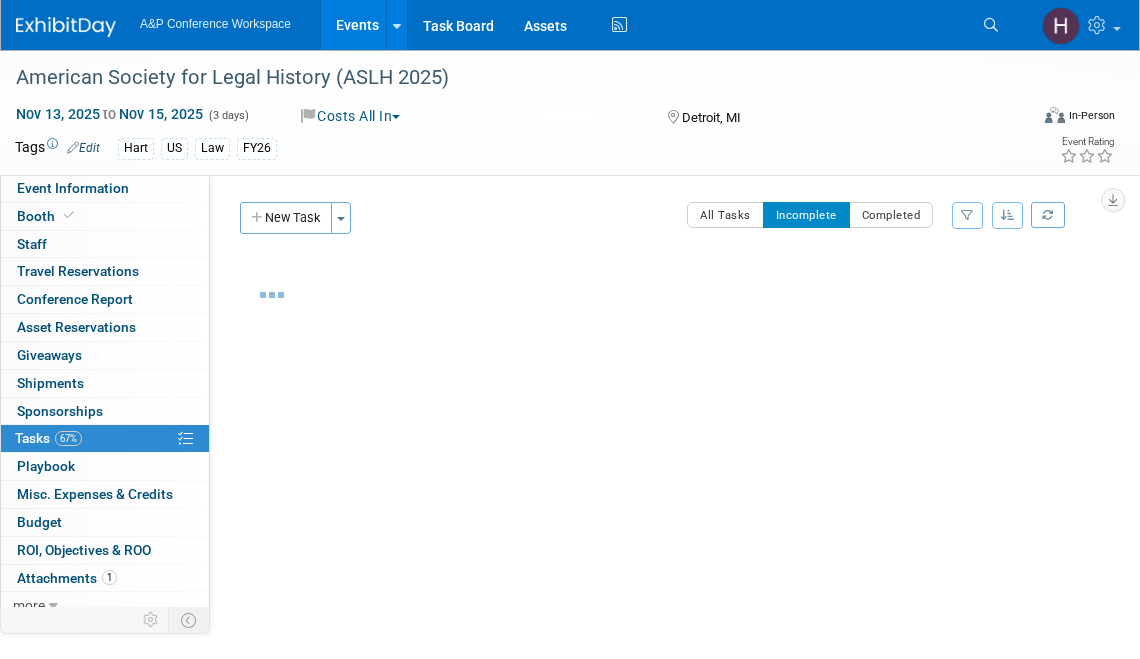 scroll, scrollTop: 0, scrollLeft: 0, axis: both 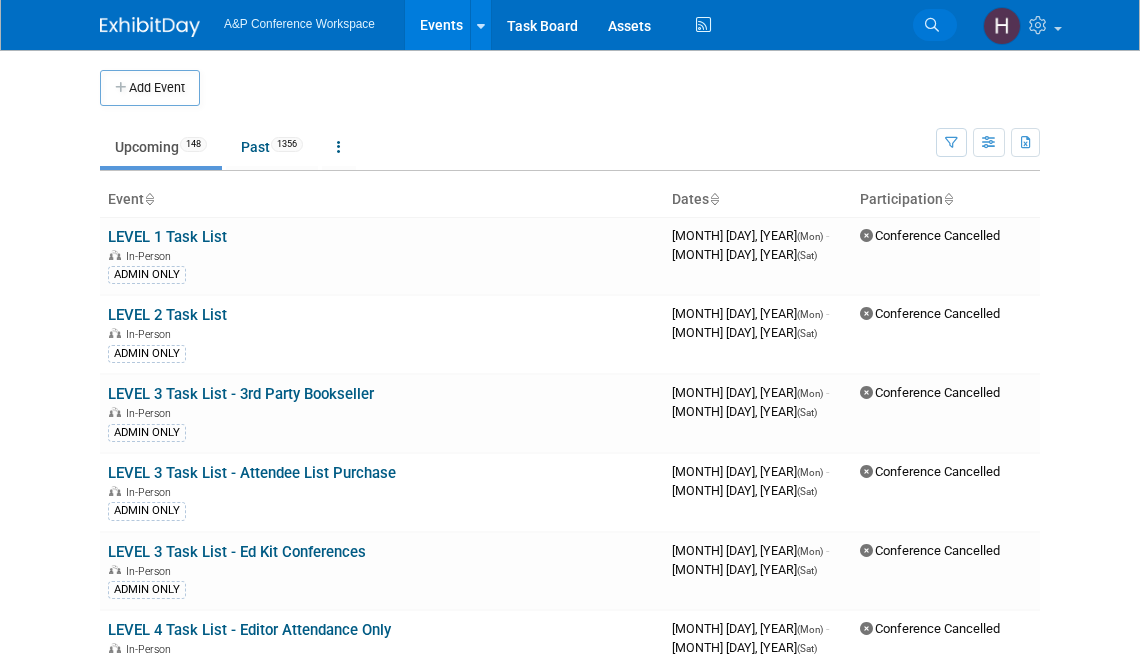 click on "Search" at bounding box center [935, 25] 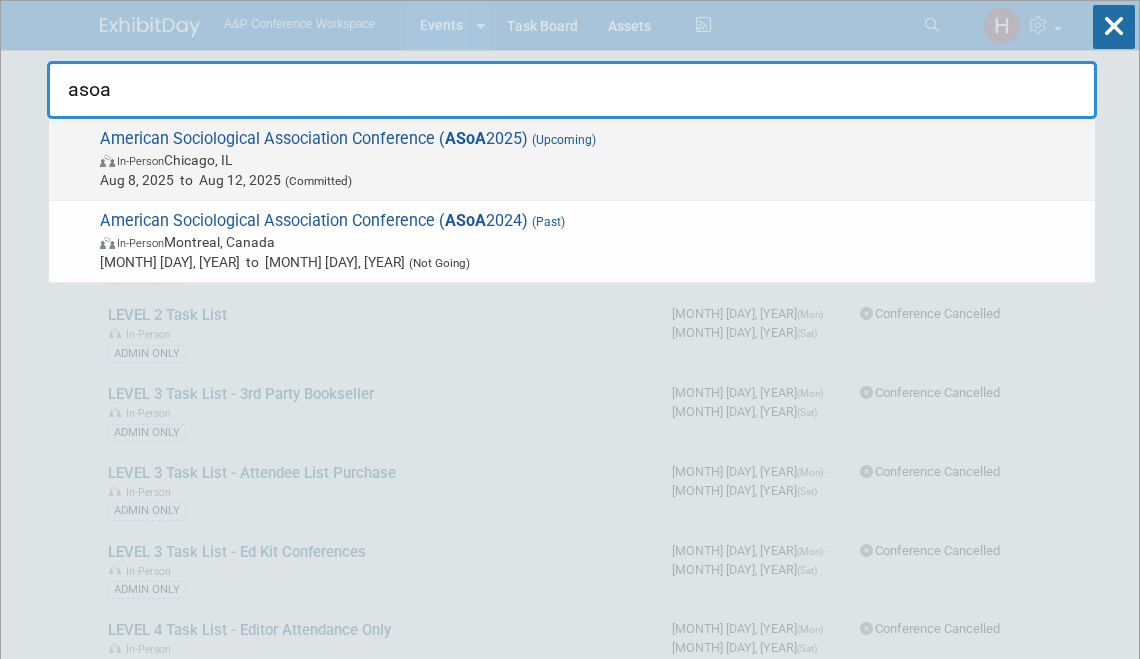 type on "asoa" 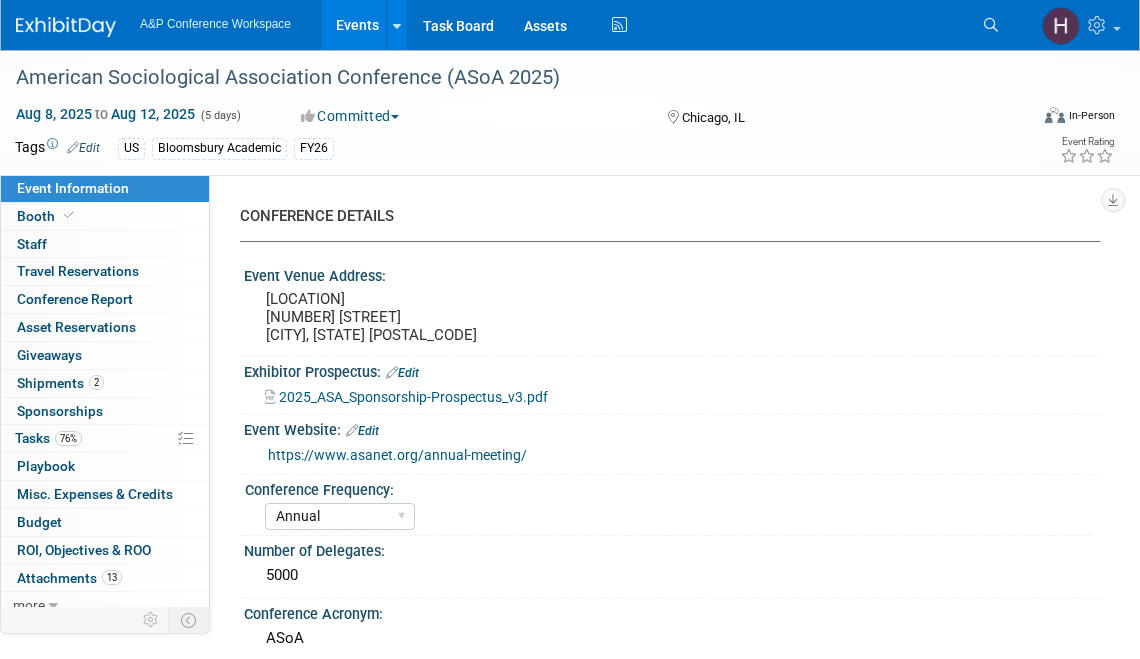 select on "Annual" 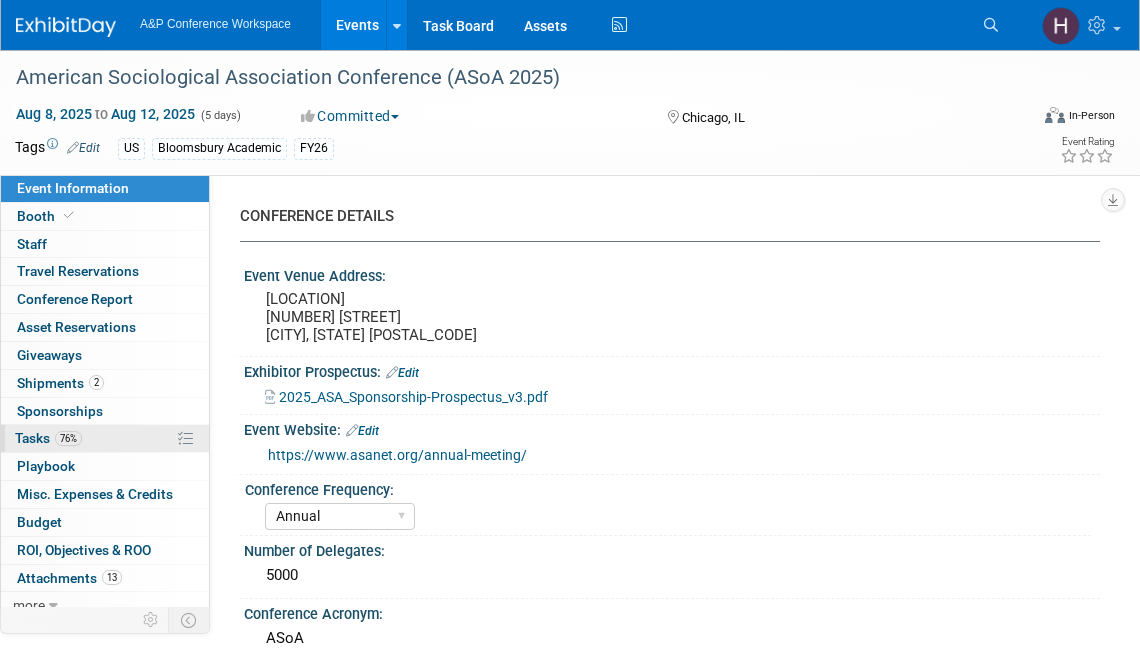 click on "76%
Tasks 76%" at bounding box center (105, 438) 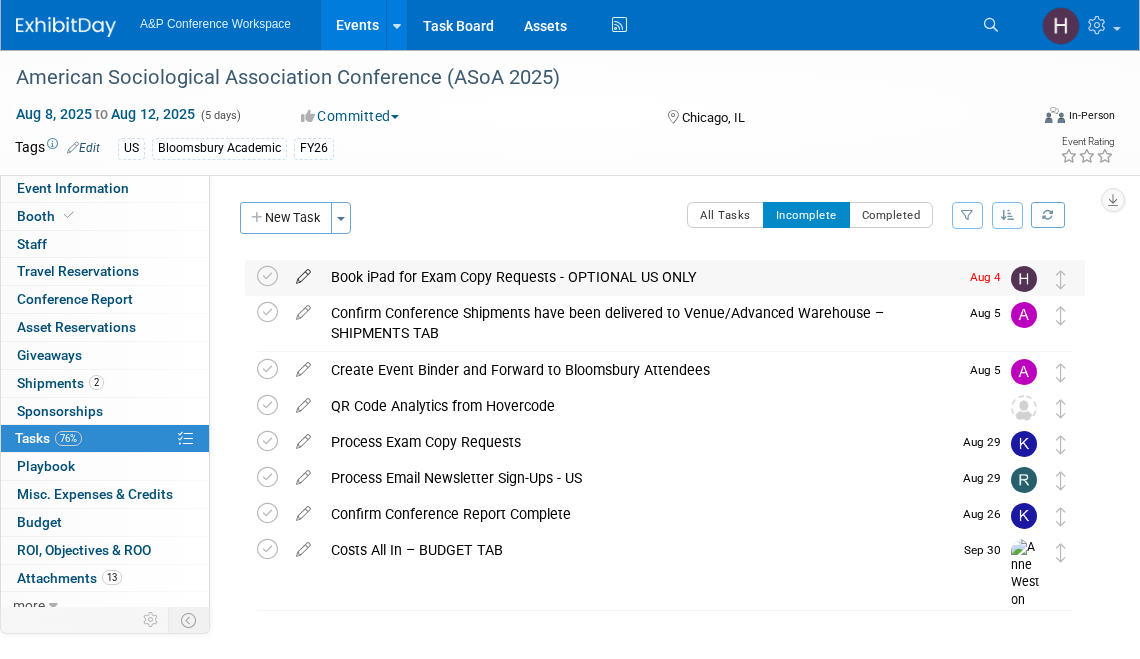 click at bounding box center (303, 272) 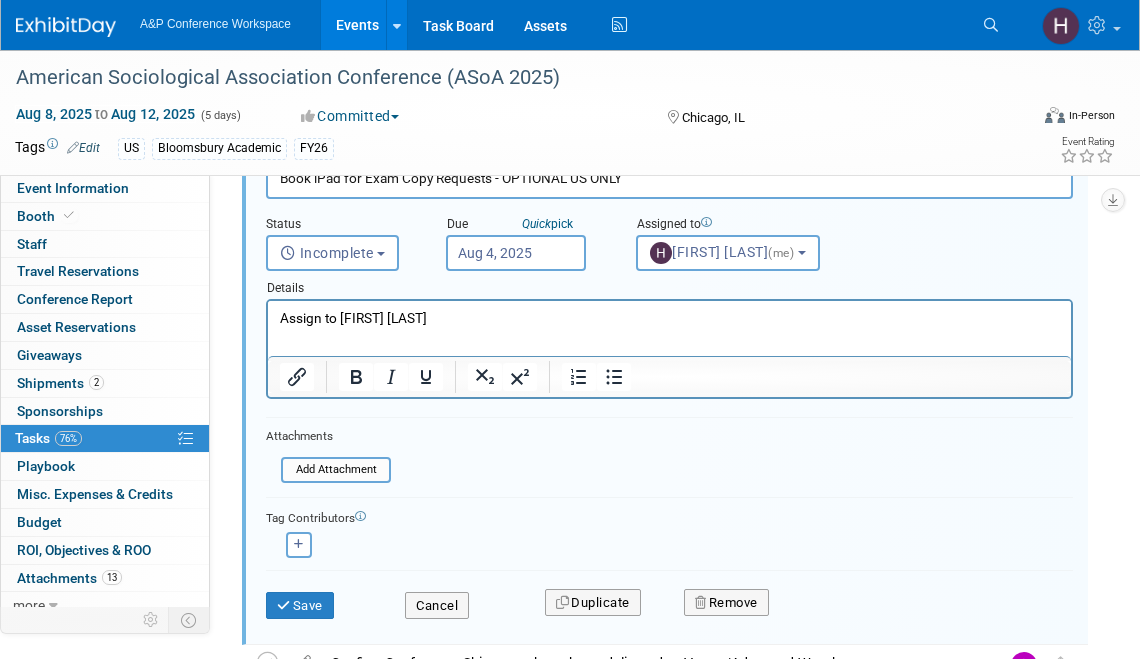 scroll, scrollTop: 146, scrollLeft: 0, axis: vertical 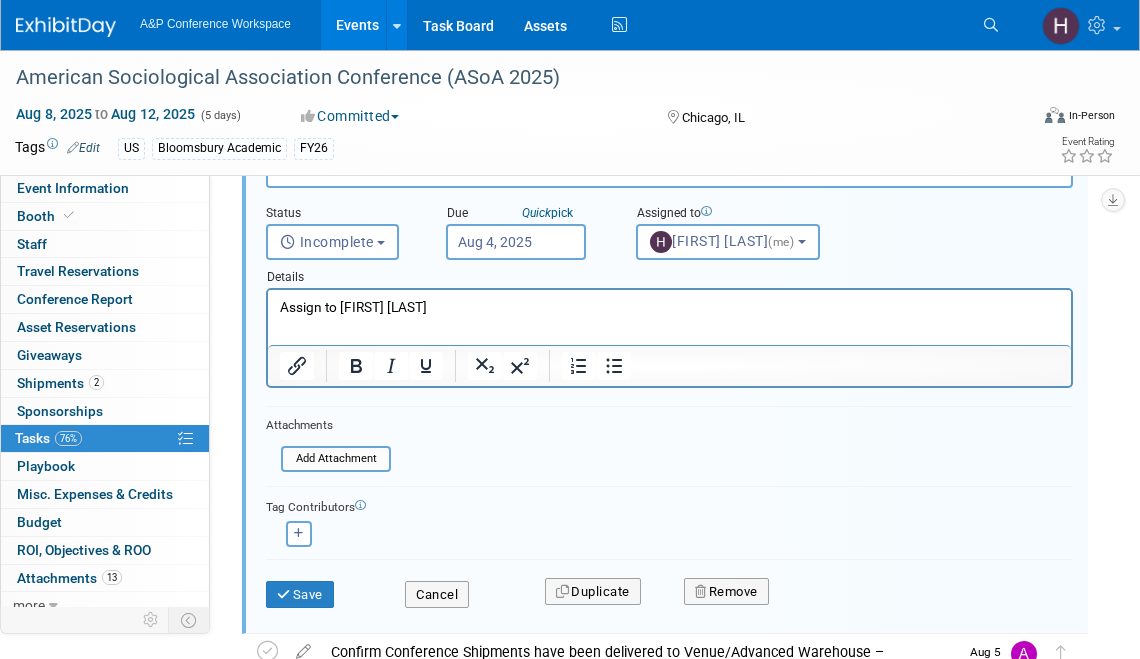 click on "Aug 4, 2025" at bounding box center (516, 242) 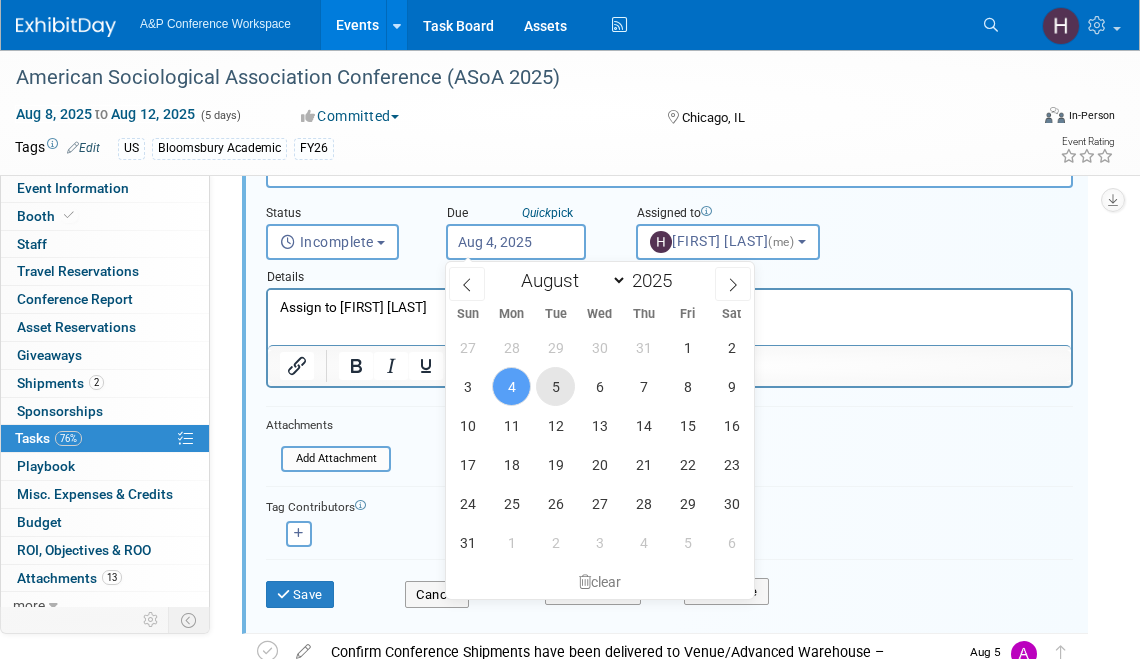click on "5" at bounding box center (555, 386) 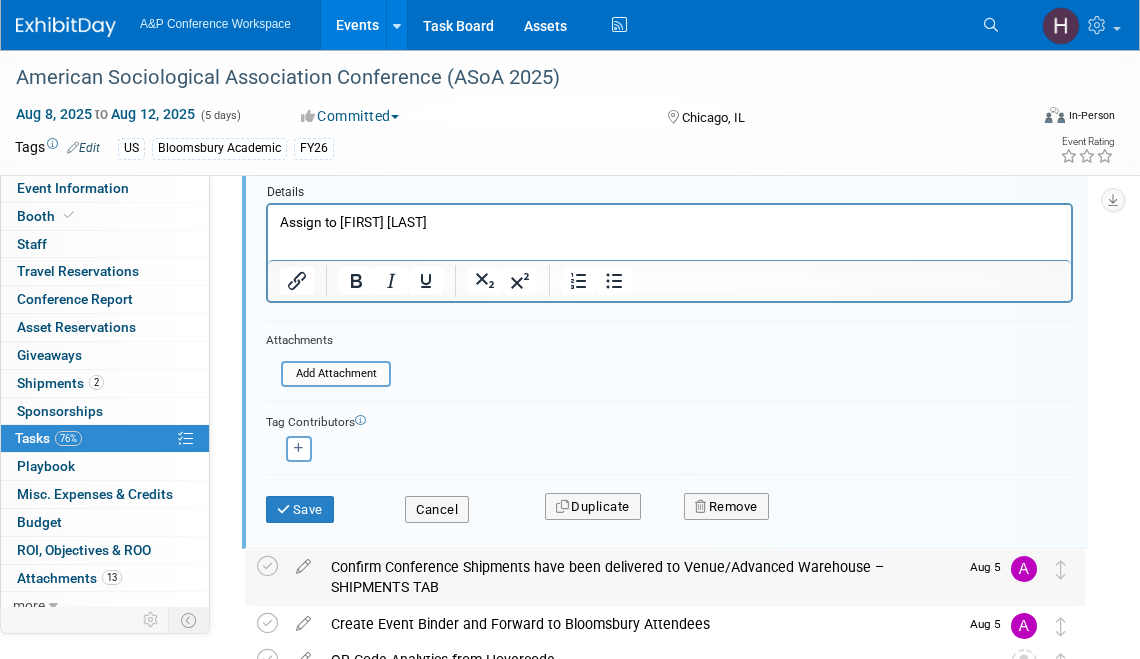 scroll, scrollTop: 236, scrollLeft: 0, axis: vertical 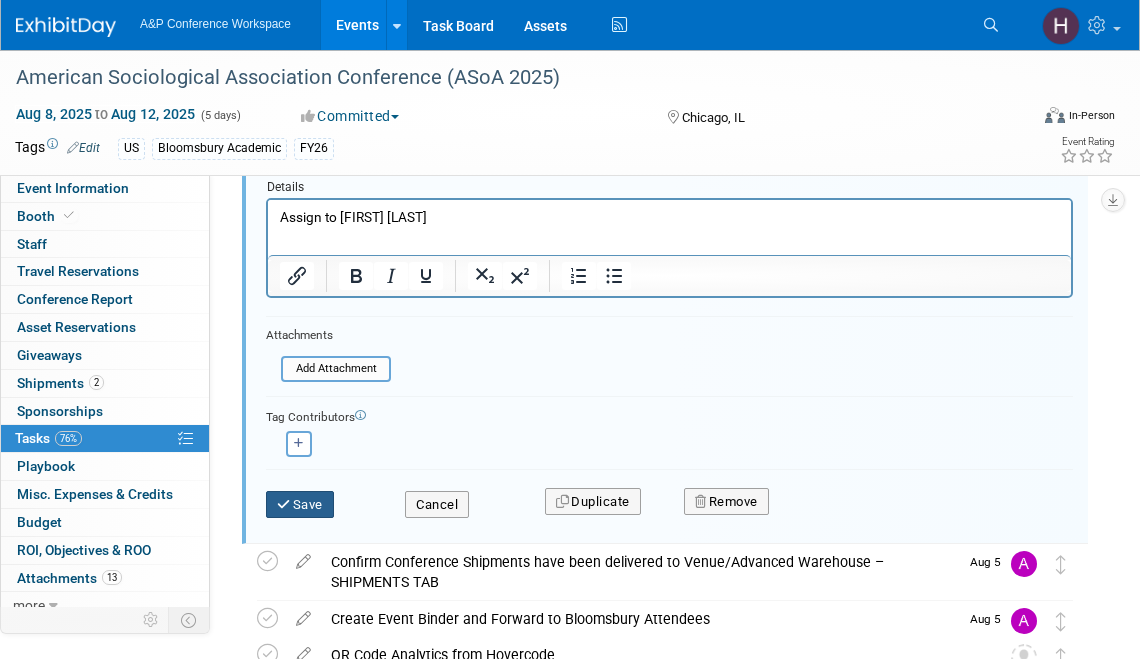 click on "Save" at bounding box center (300, 505) 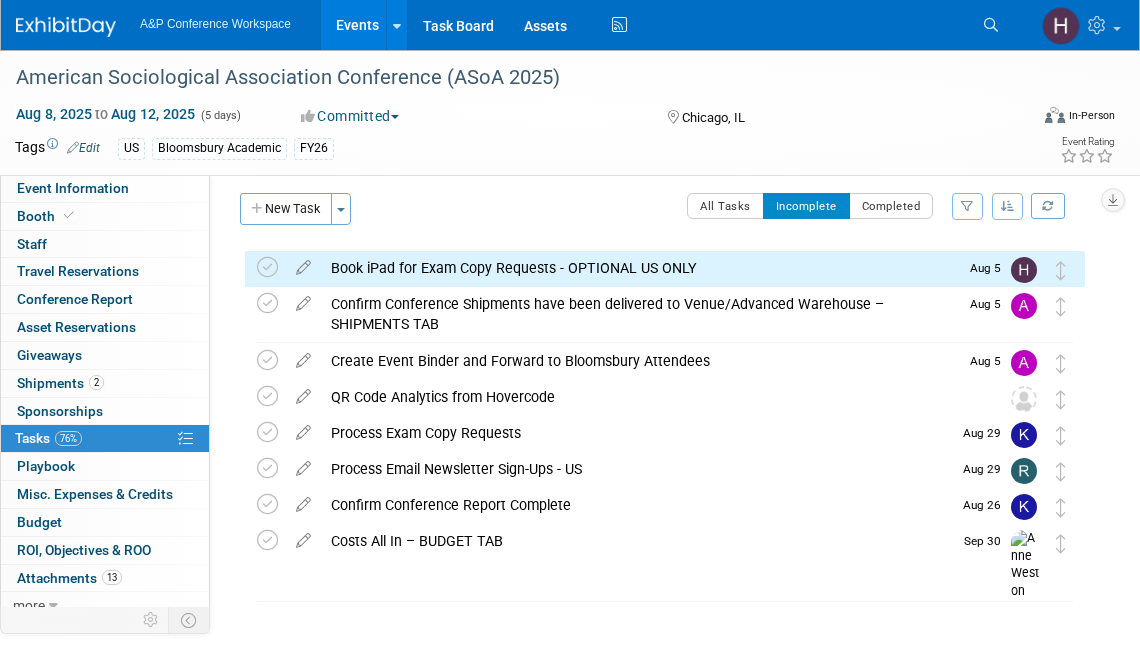 scroll, scrollTop: 0, scrollLeft: 0, axis: both 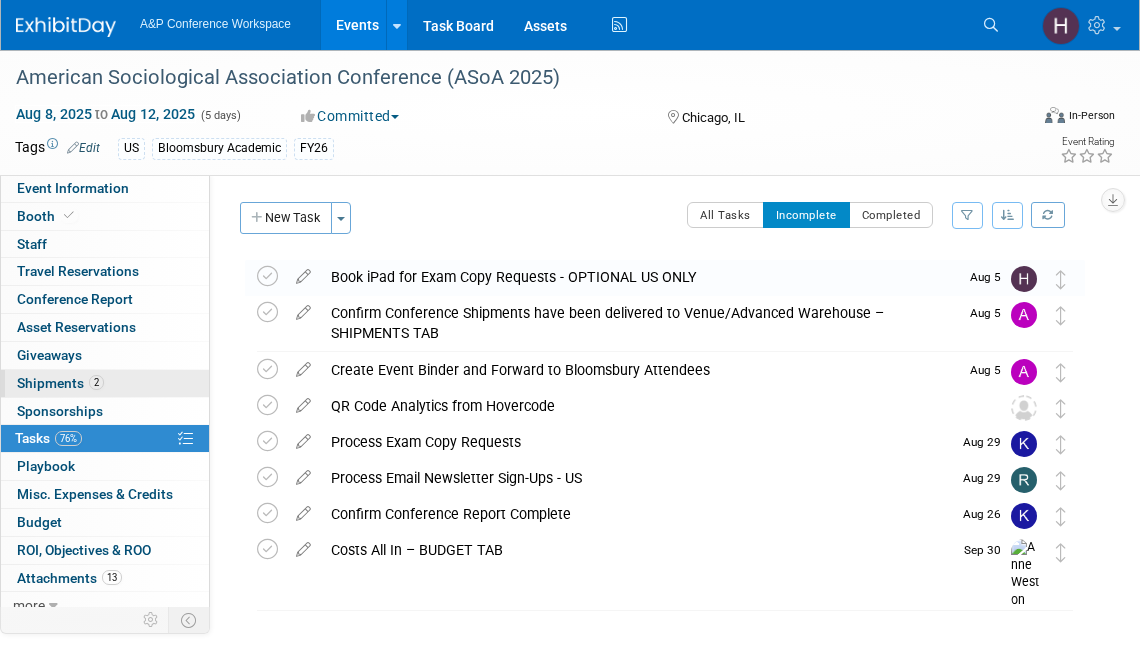 click on "2
Shipments 2" at bounding box center [105, 383] 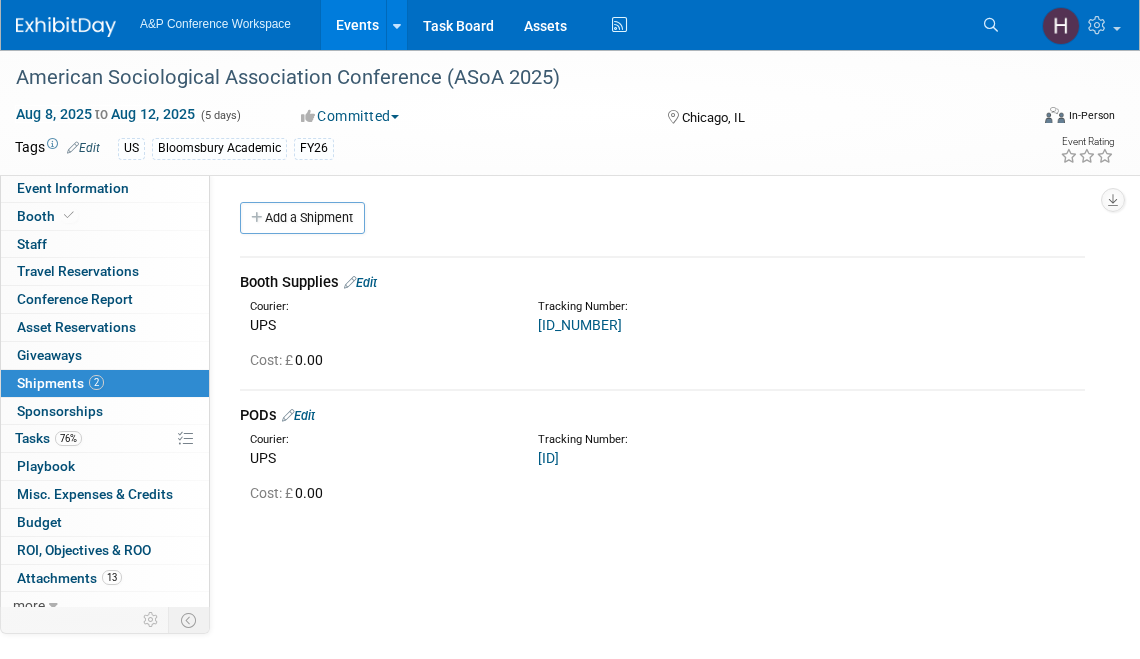 click on "1Z786Y0X4495497778" at bounding box center (548, 458) 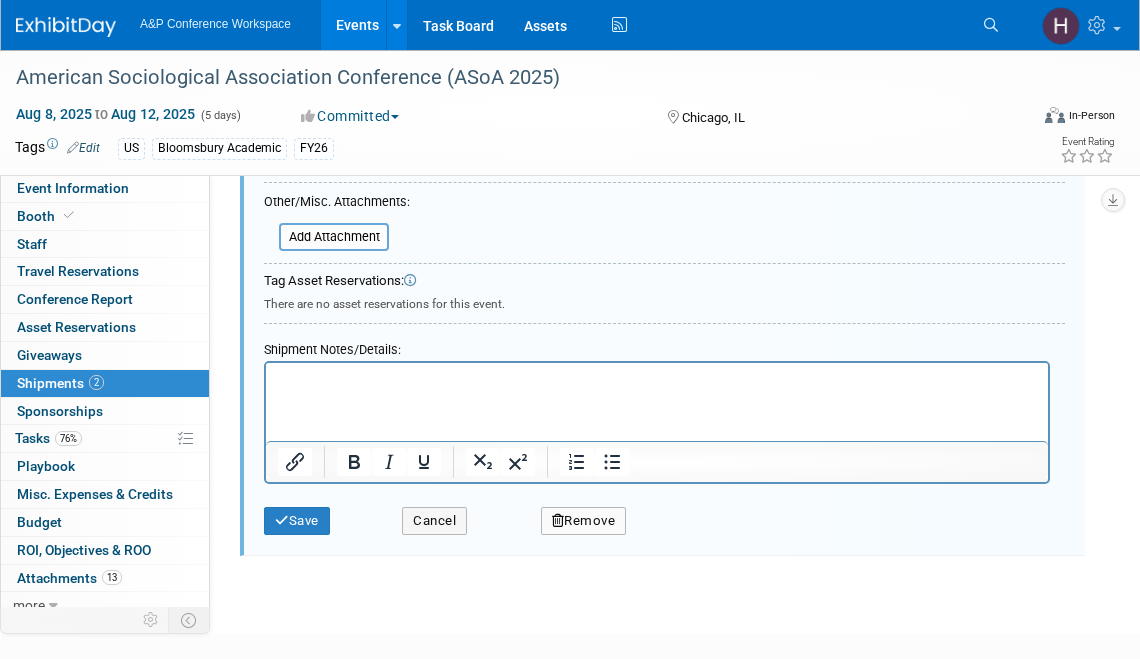 scroll, scrollTop: 741, scrollLeft: 0, axis: vertical 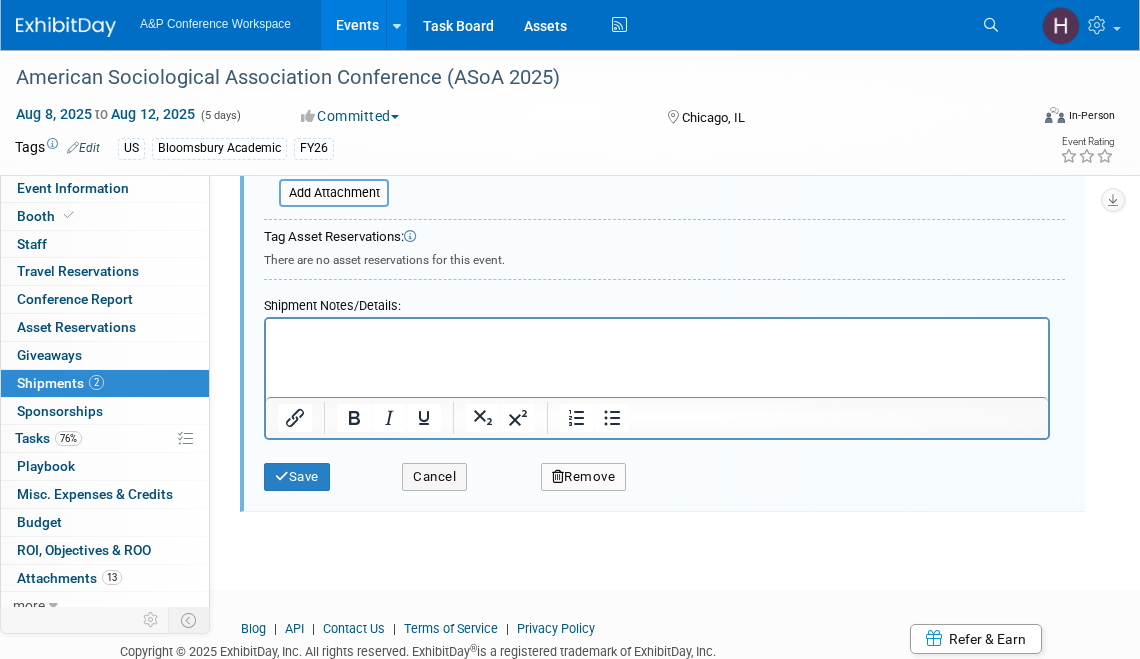click at bounding box center (657, 333) 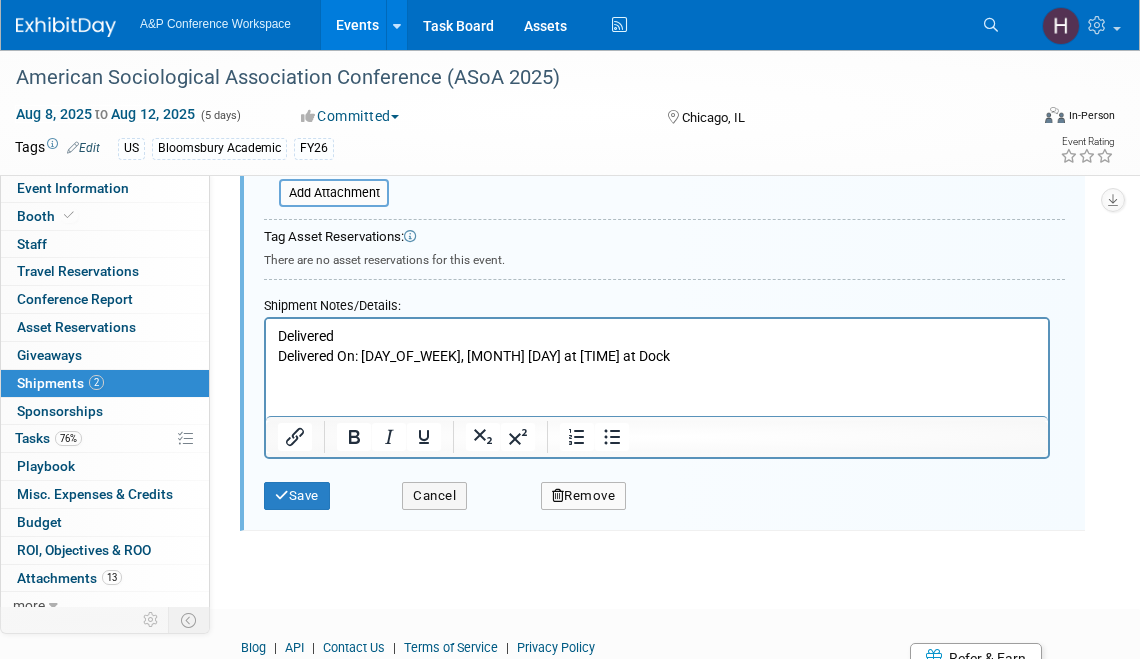 click on "Delivered On: Monday, August 04 at 10:23 A.M. at Dock" at bounding box center [657, 357] 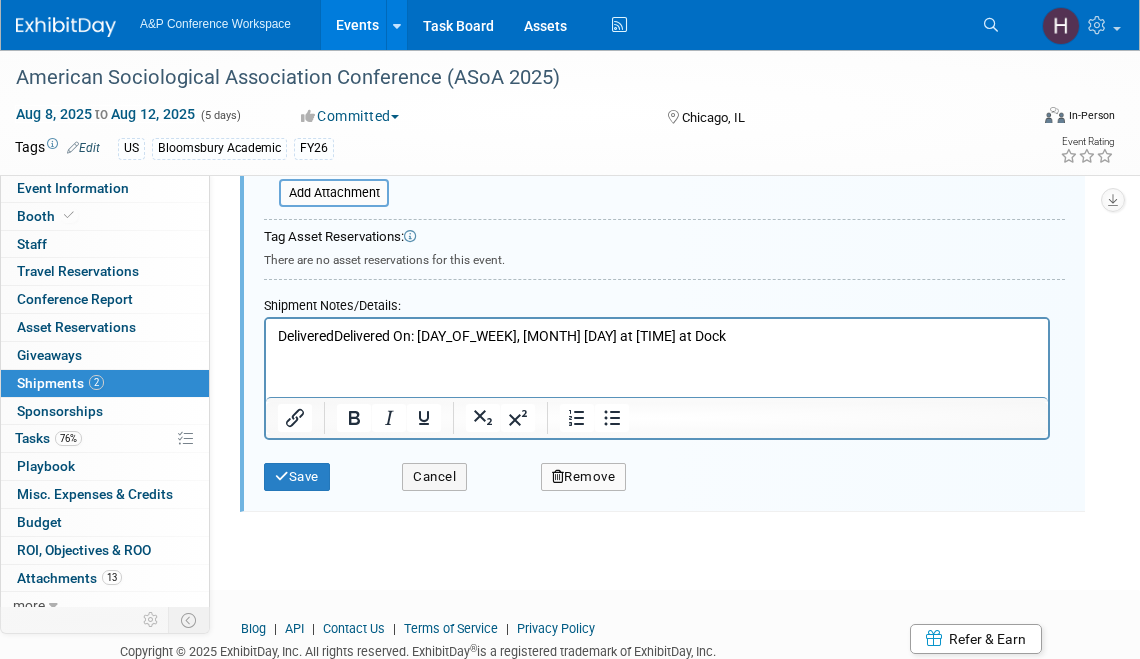 type 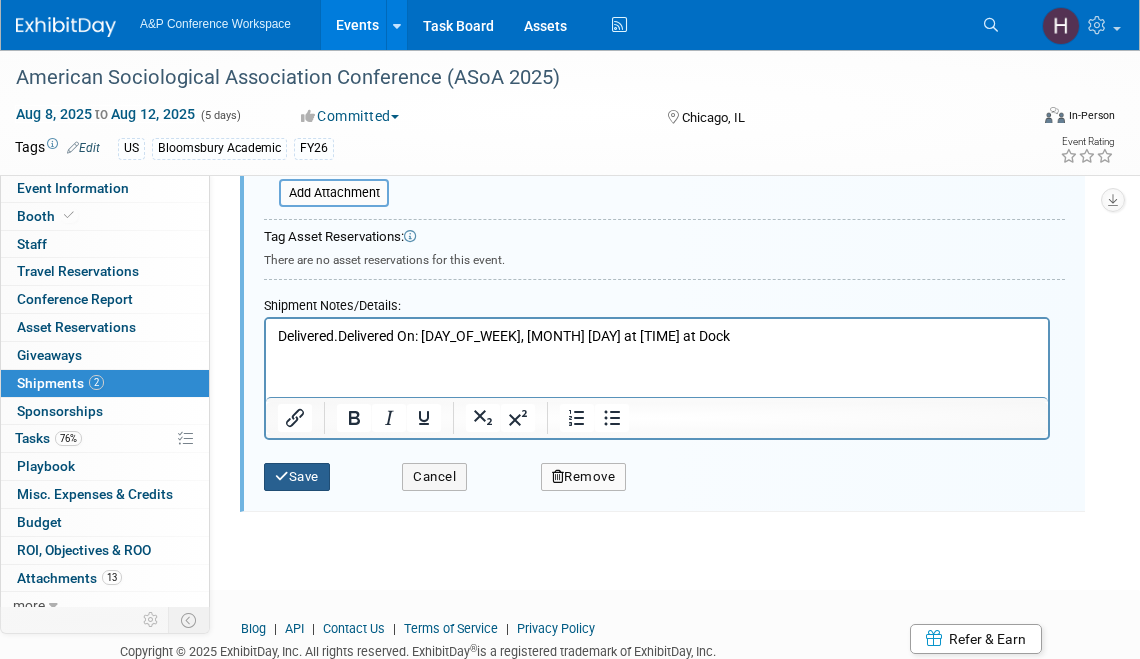 click on "Save" at bounding box center [297, 477] 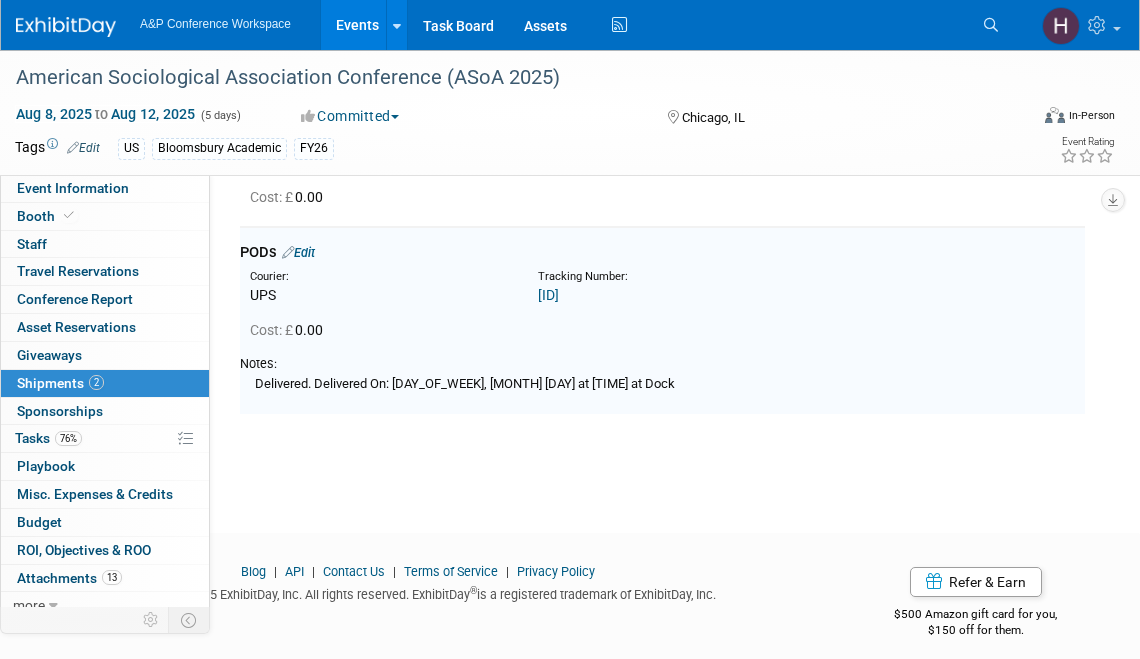 scroll, scrollTop: 0, scrollLeft: 0, axis: both 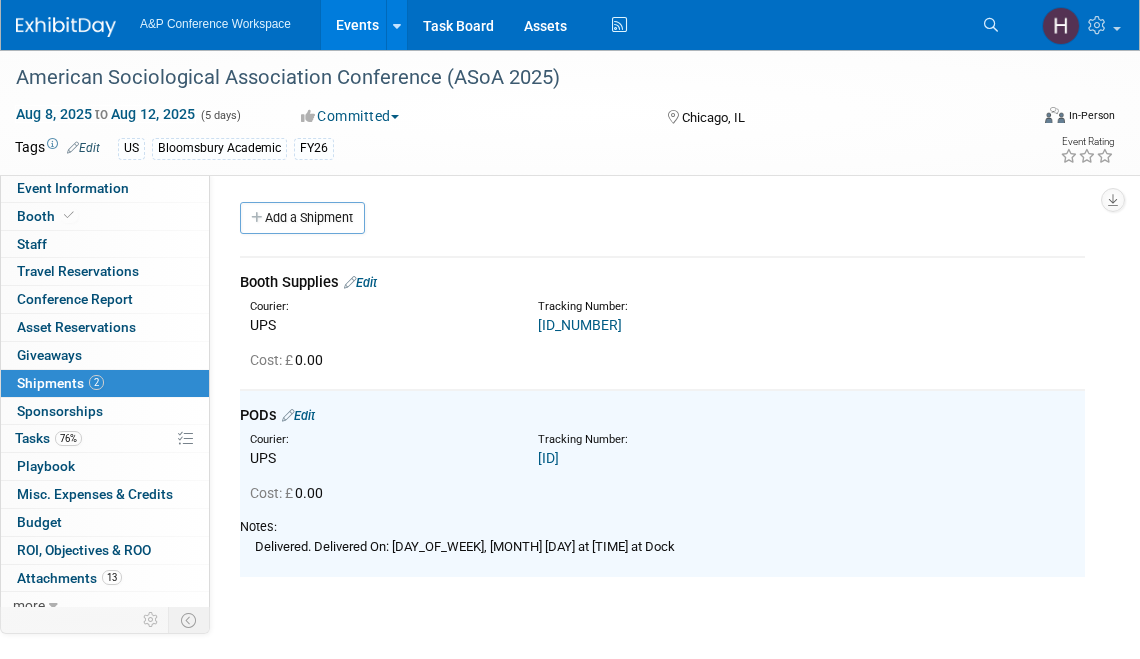 click on "1Z786Y0X0391136723" at bounding box center (580, 325) 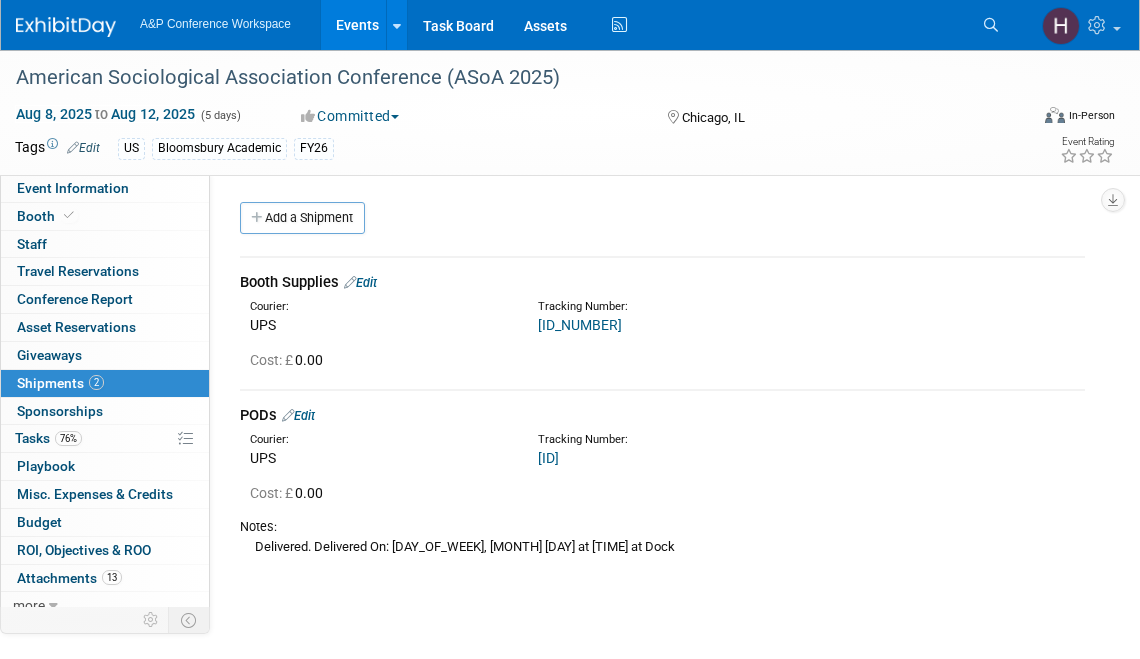 click on "Edit" at bounding box center [360, 282] 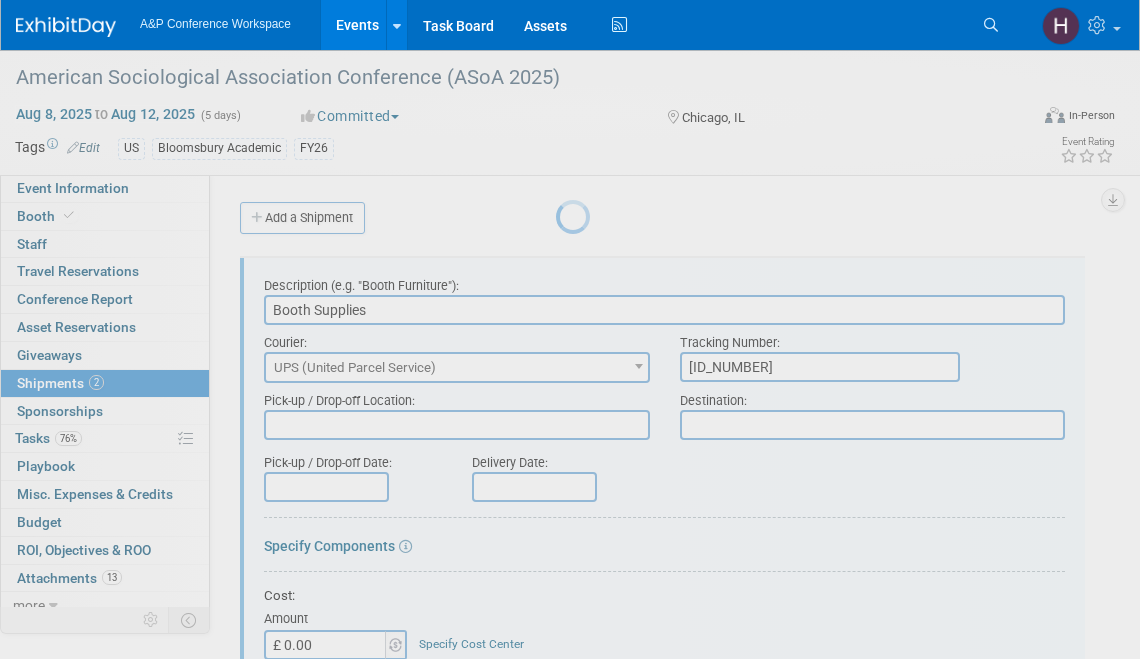 scroll, scrollTop: 18, scrollLeft: 0, axis: vertical 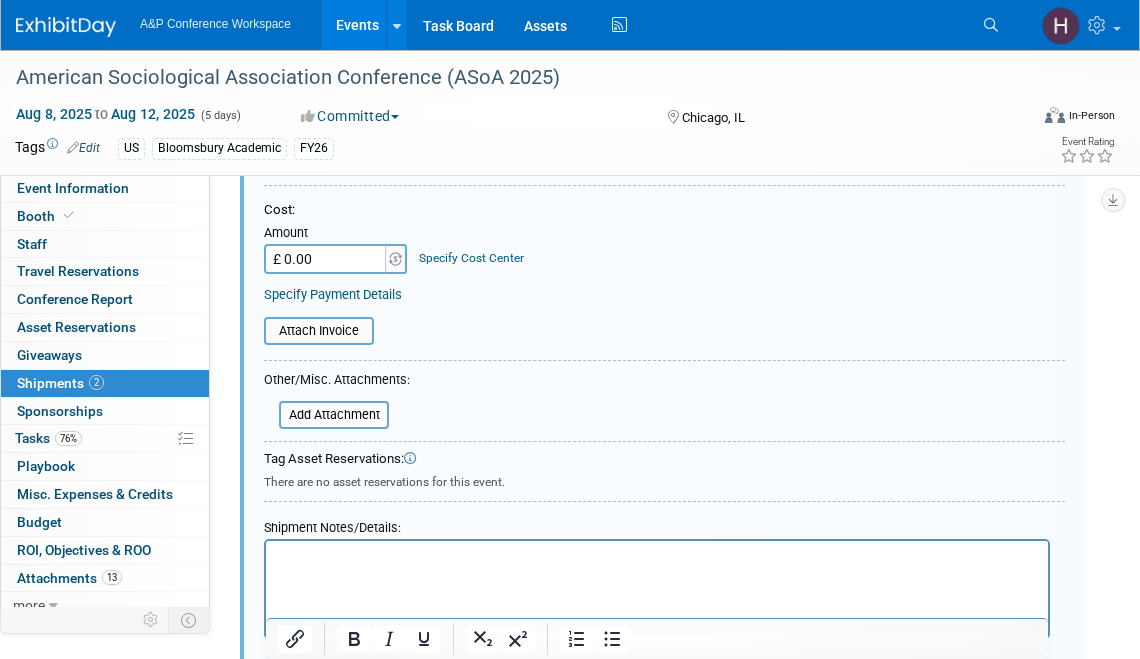 click on "Shipment Notes/Details:" at bounding box center [657, 524] 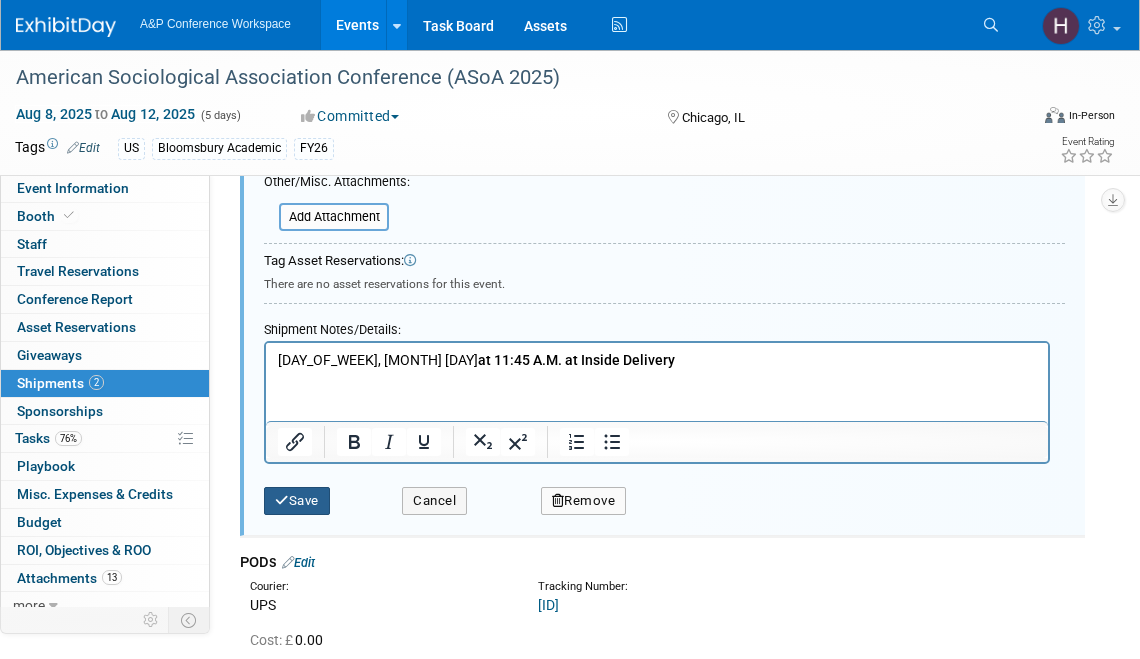 click on "Save" at bounding box center [297, 501] 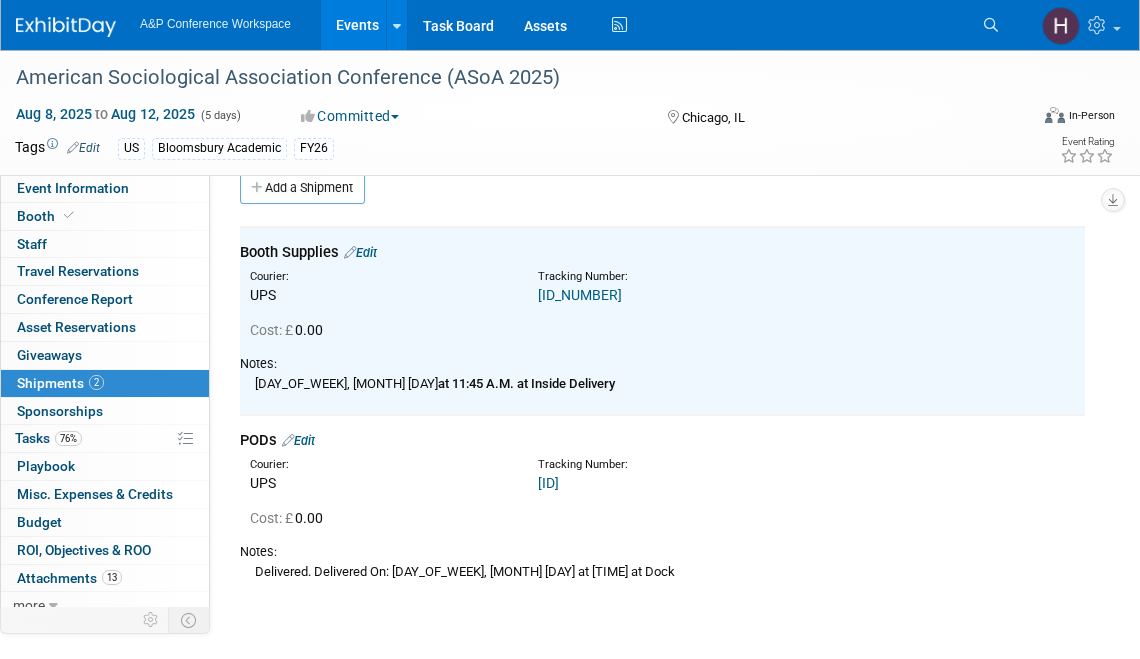 scroll, scrollTop: 0, scrollLeft: 0, axis: both 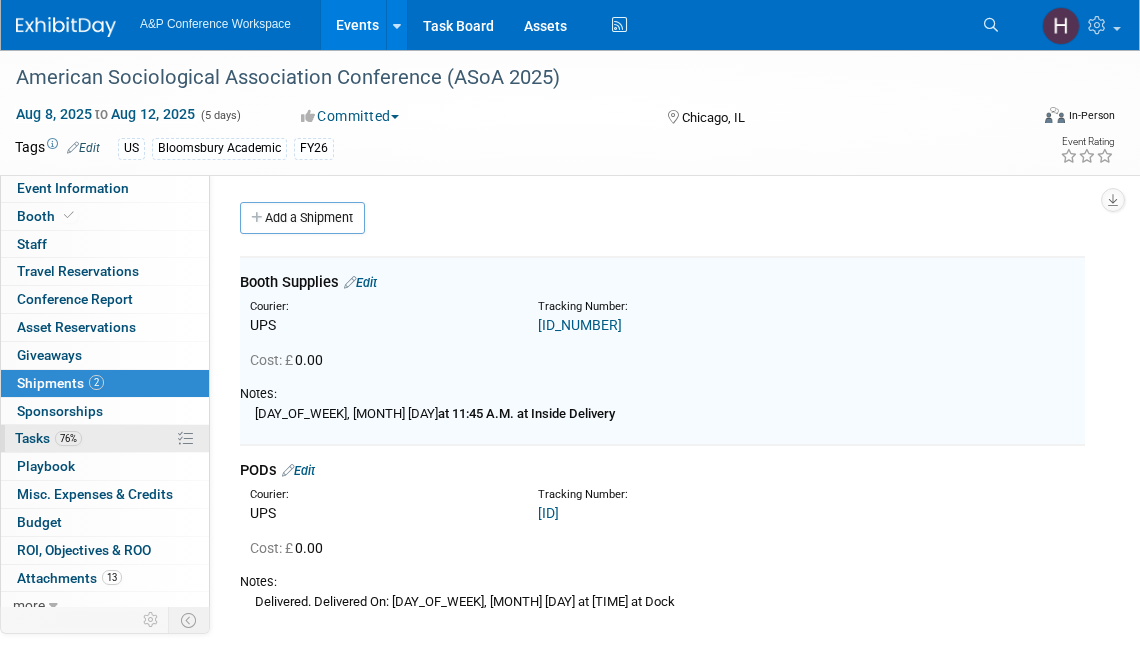 click on "76%" at bounding box center (68, 438) 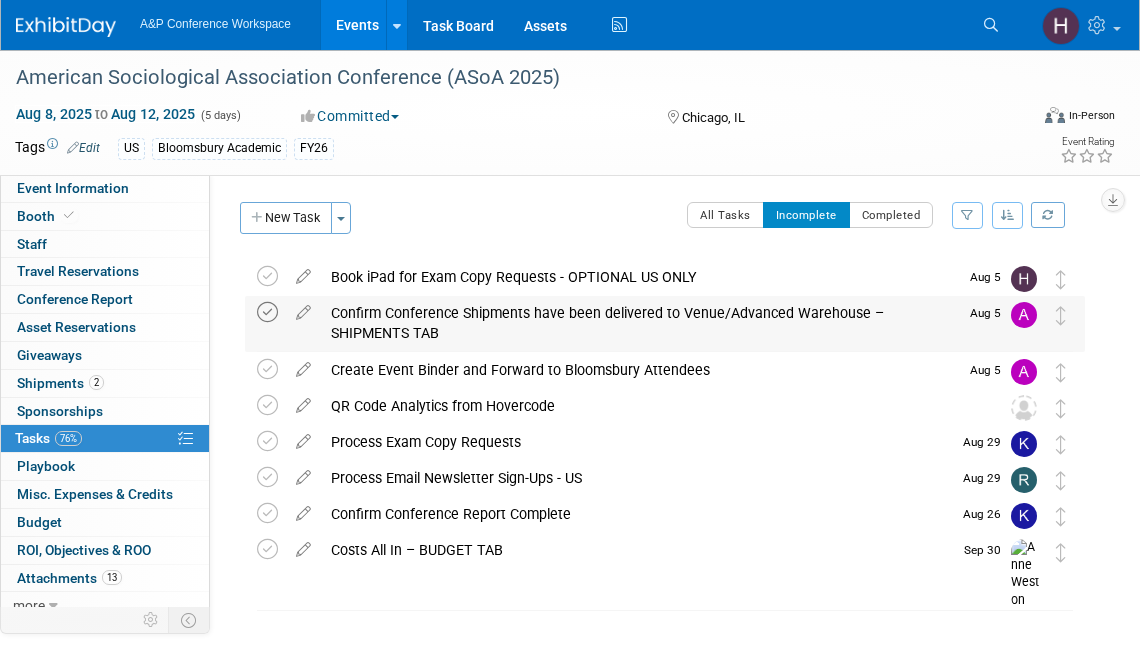 click at bounding box center [267, 312] 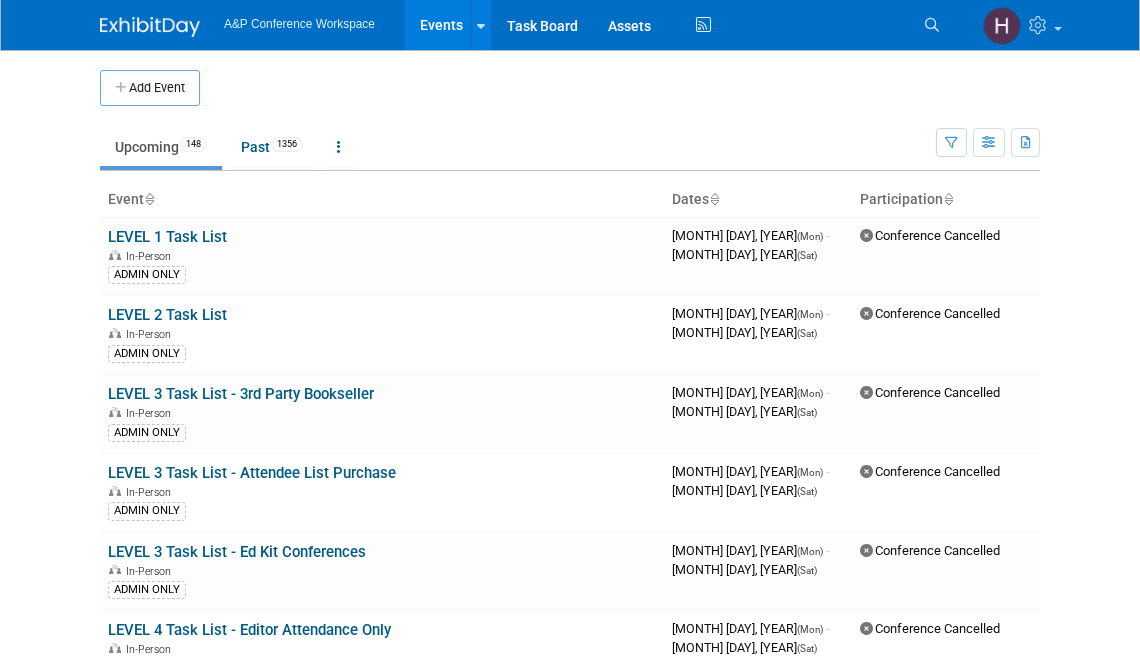 scroll, scrollTop: 0, scrollLeft: 0, axis: both 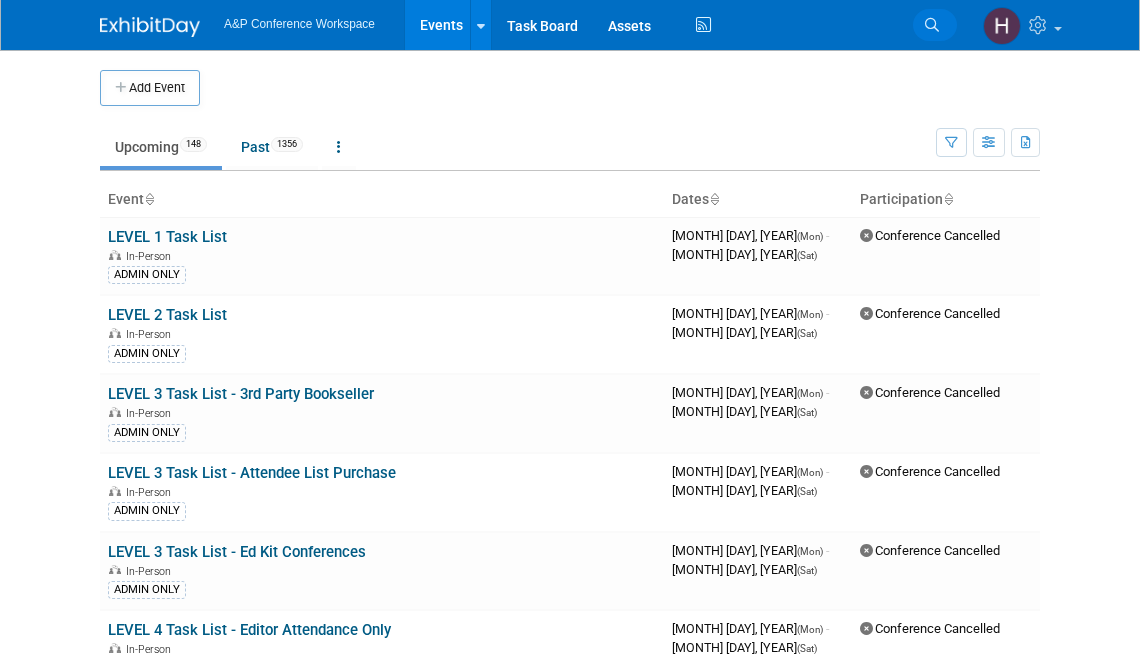 click at bounding box center (932, 25) 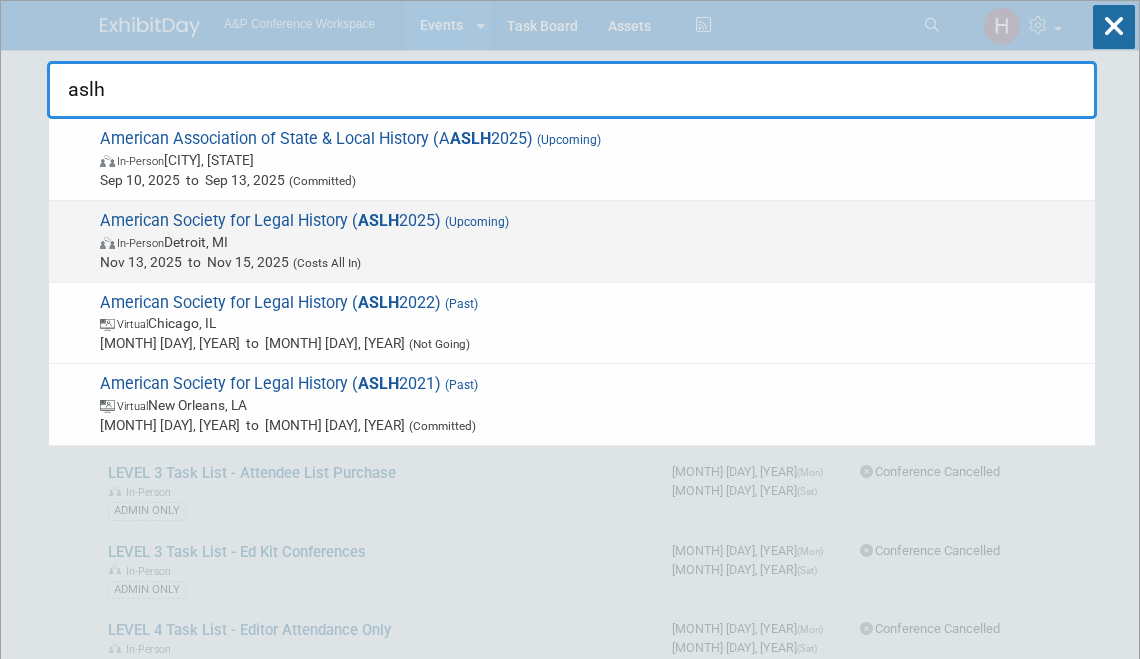 type on "aslh" 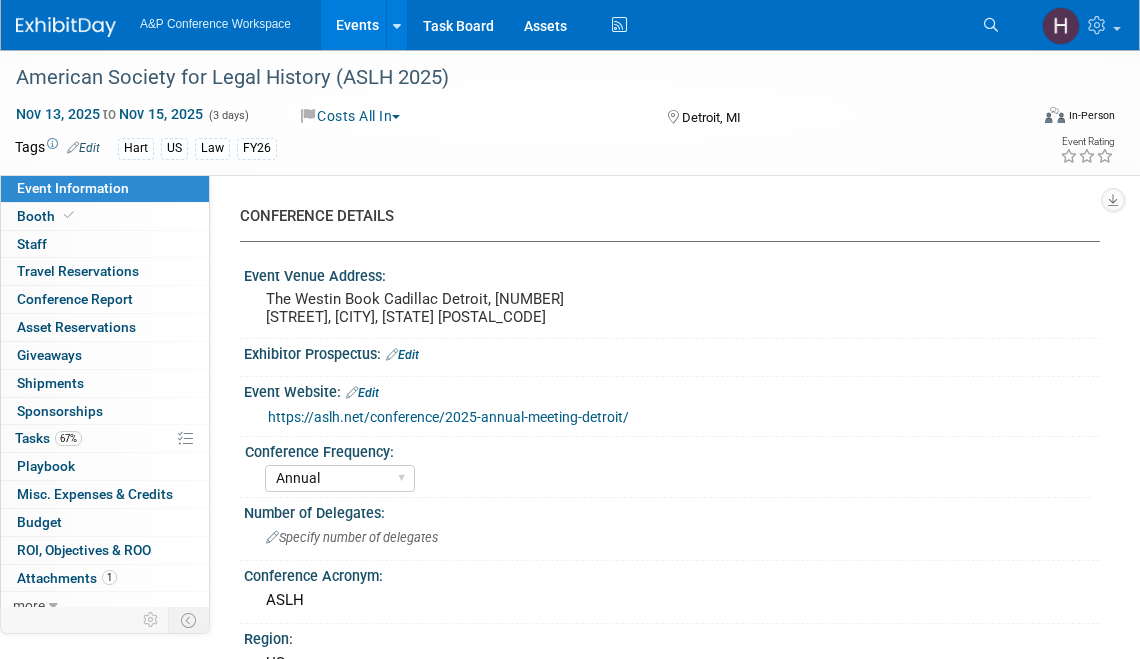 select on "Annual" 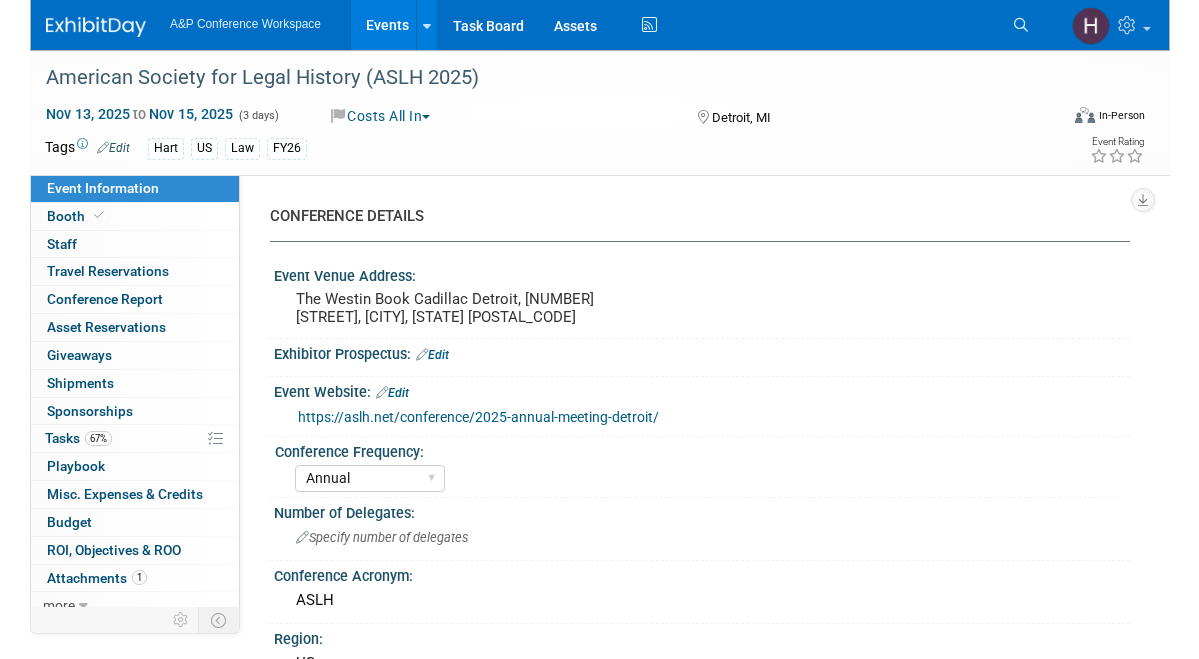 scroll, scrollTop: 0, scrollLeft: 0, axis: both 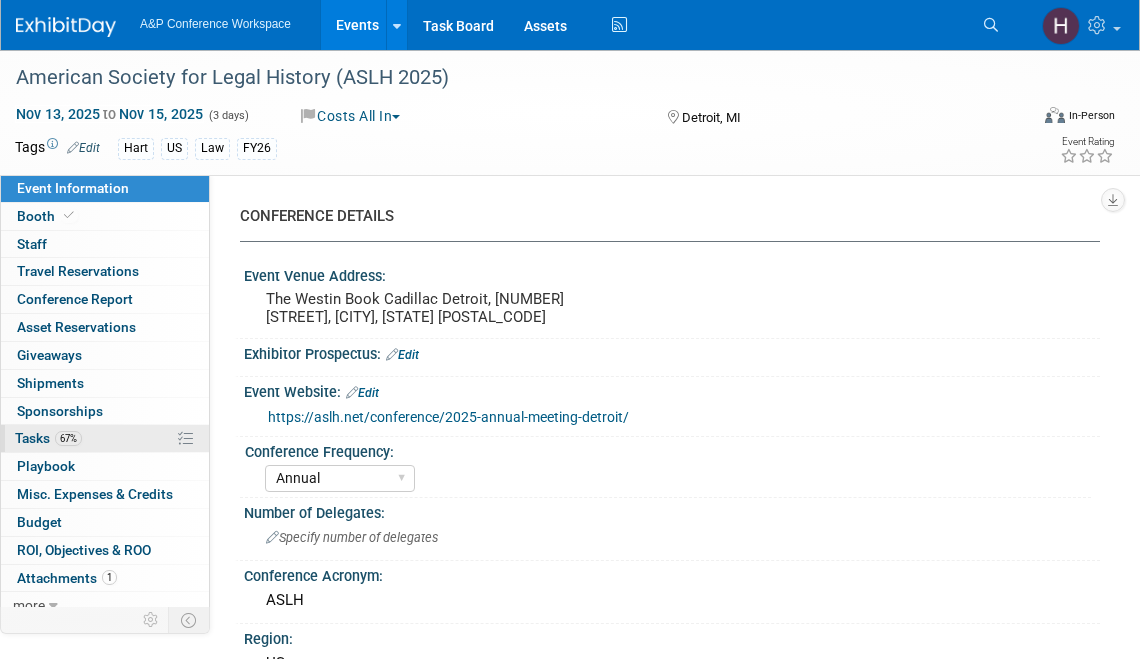 click on "67%
Tasks 67%" at bounding box center (105, 438) 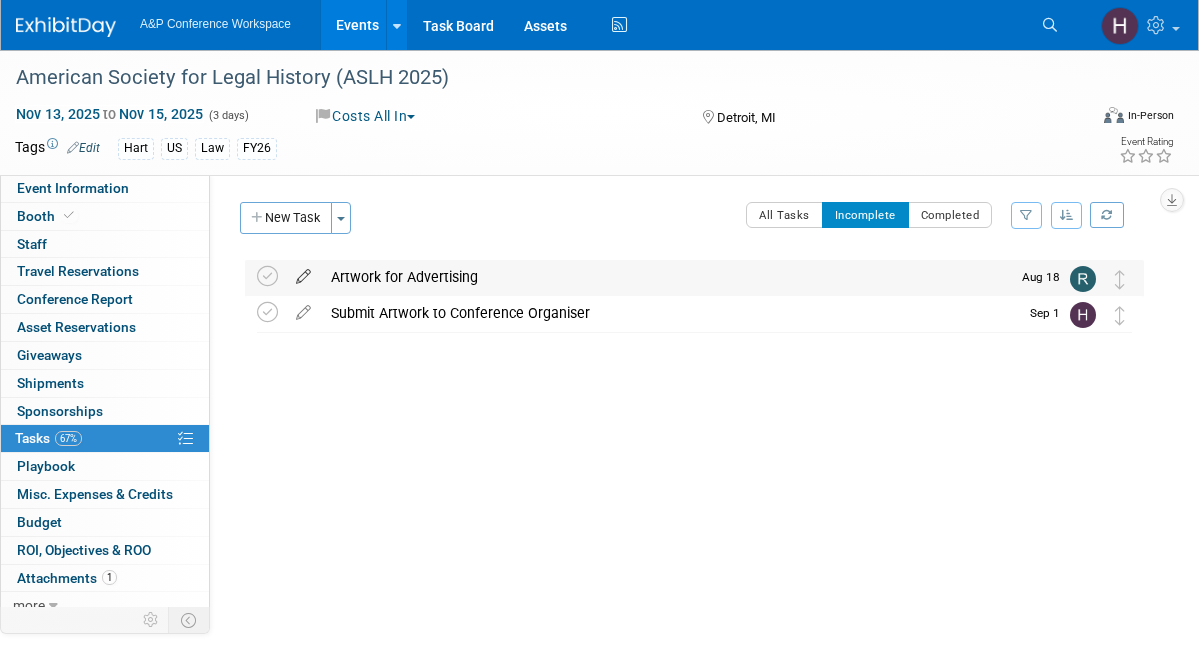 click at bounding box center [303, 272] 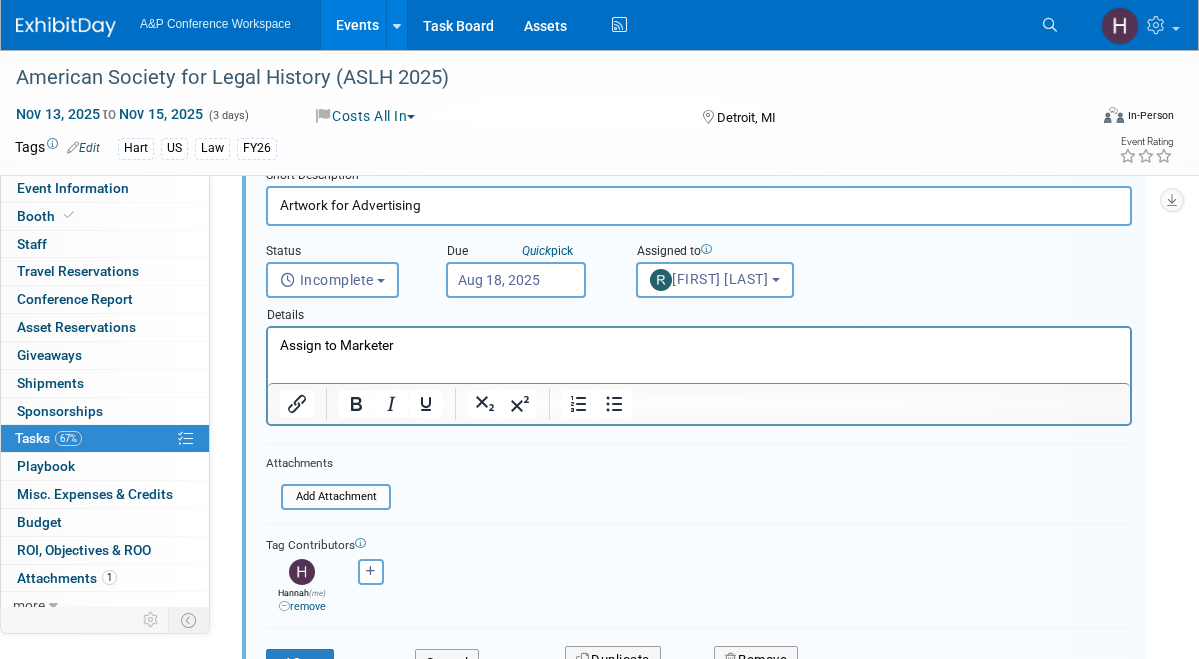scroll, scrollTop: 128, scrollLeft: 0, axis: vertical 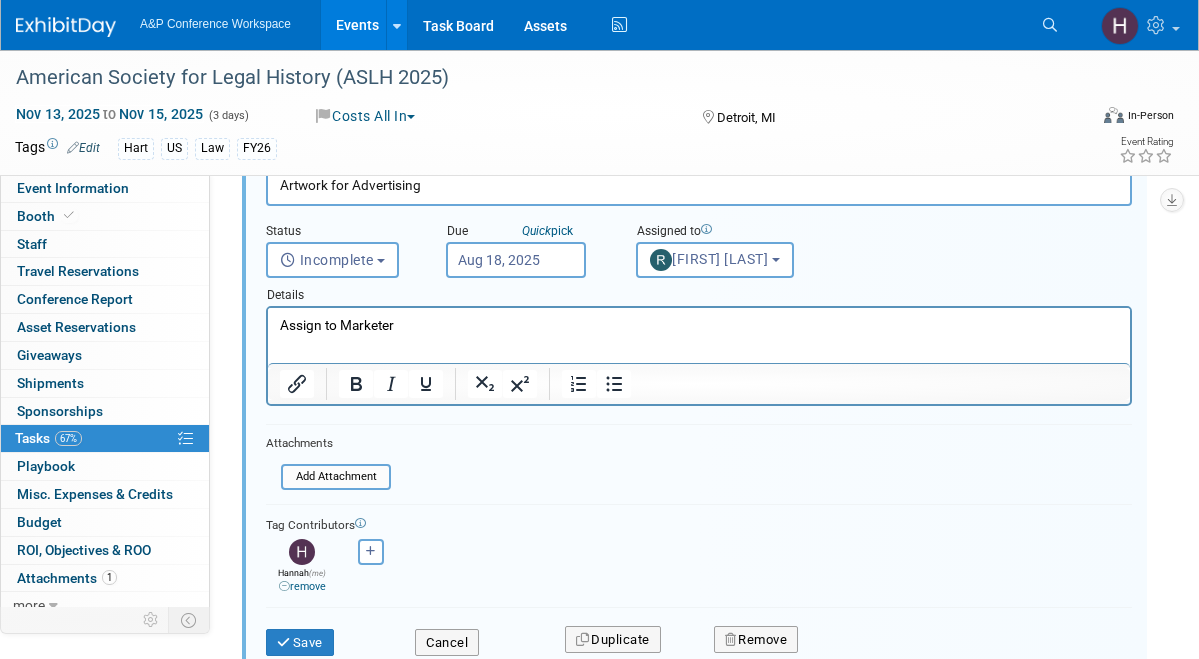 click on "Aug 18, 2025" at bounding box center [516, 260] 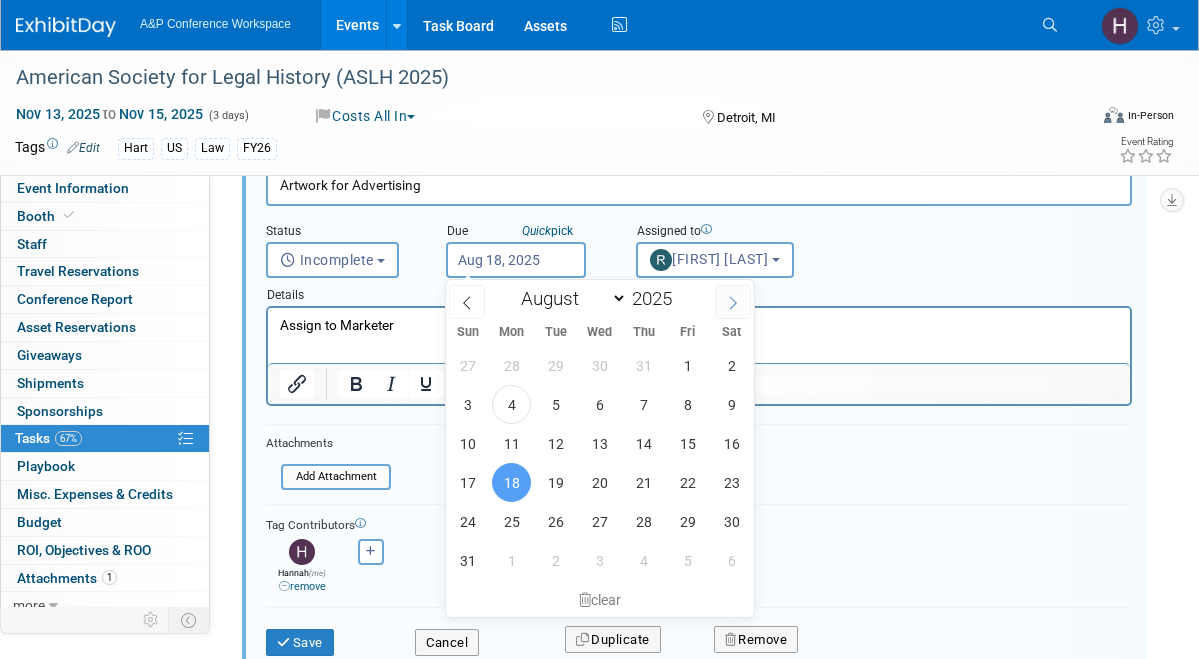 click at bounding box center (733, 302) 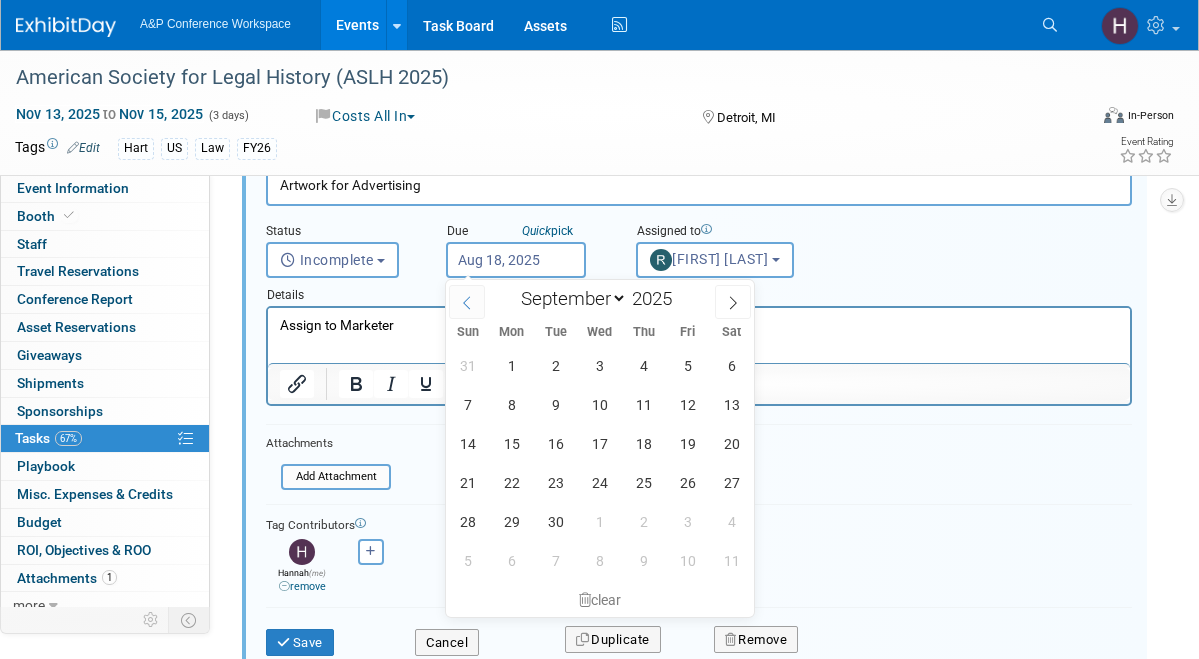 click at bounding box center (467, 302) 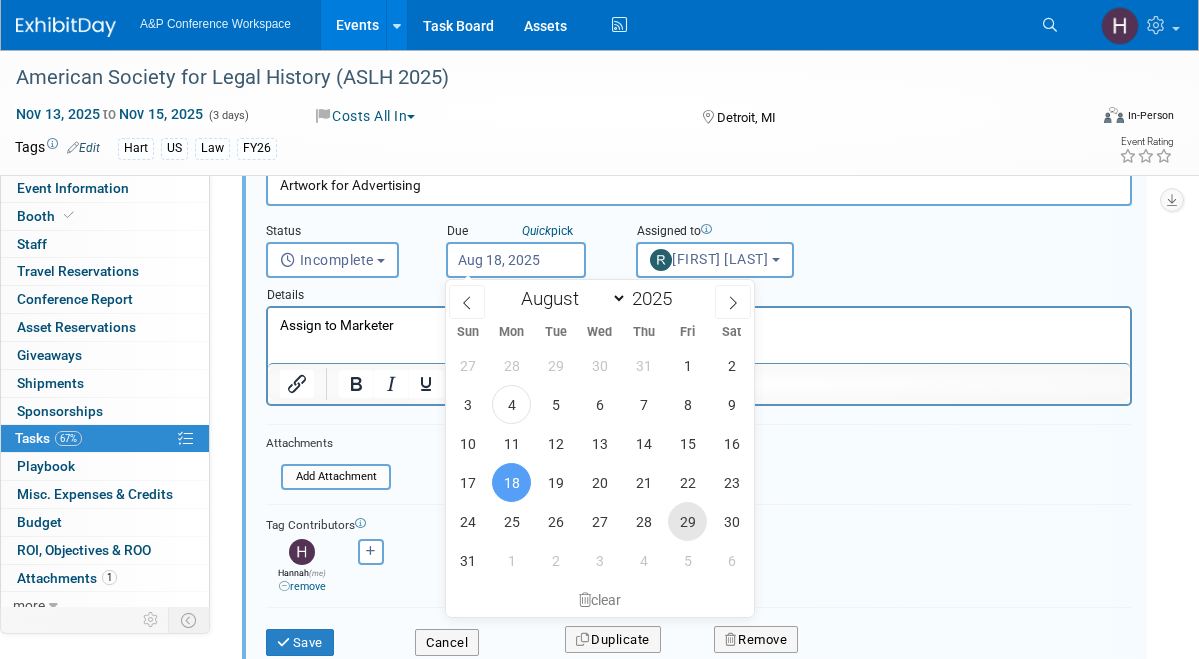 click on "29" at bounding box center (687, 521) 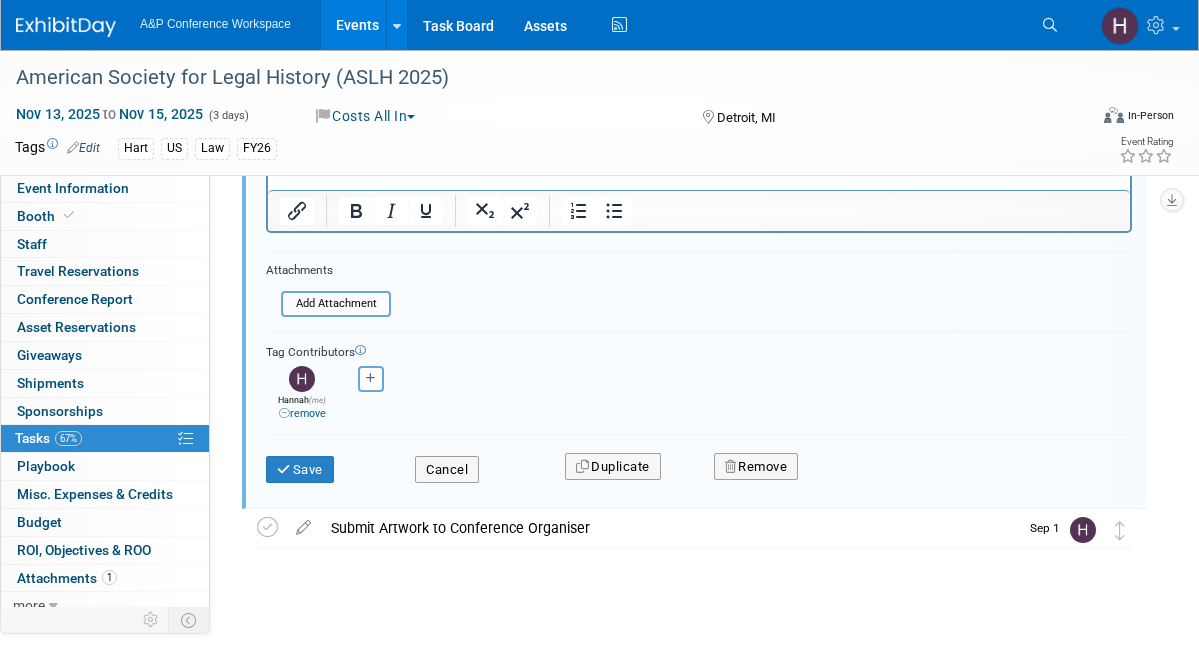 scroll, scrollTop: 311, scrollLeft: 0, axis: vertical 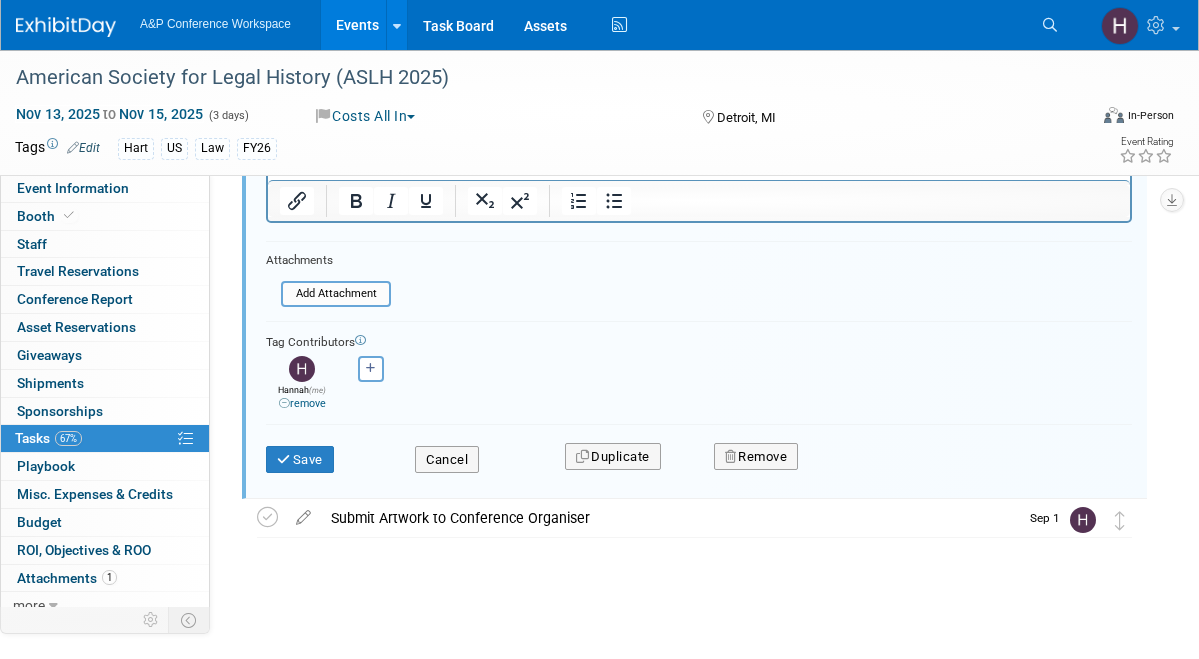 click on "Save
Cancel
Duplicate
Remove" at bounding box center (699, 459) 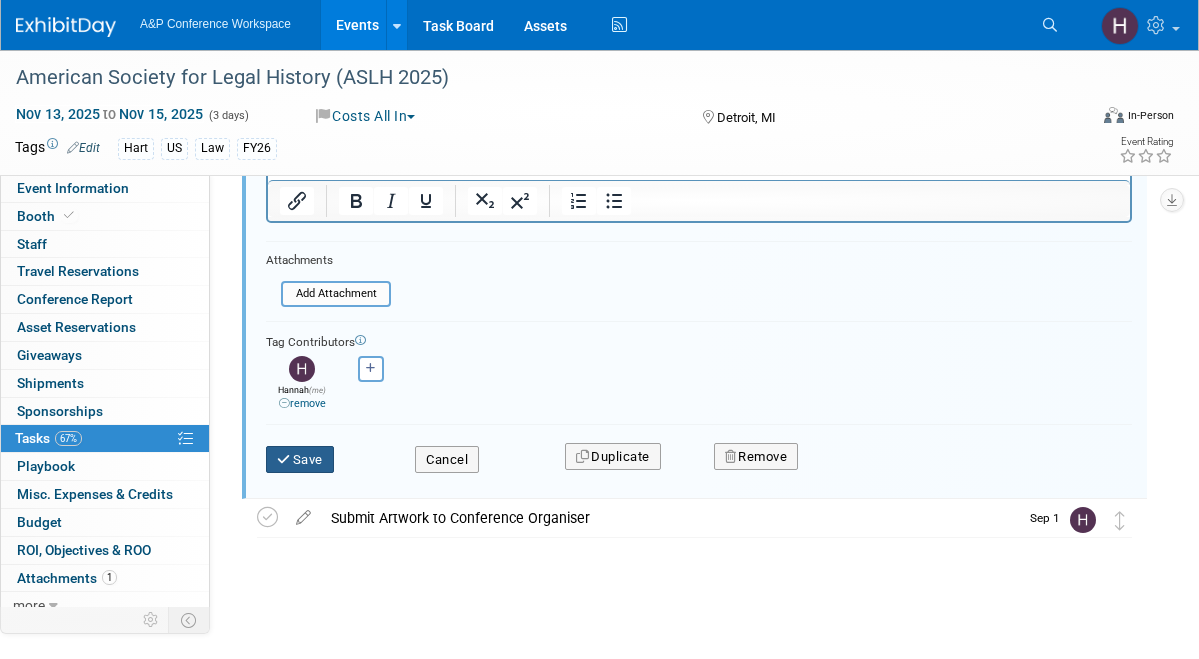 click on "Save" at bounding box center [300, 460] 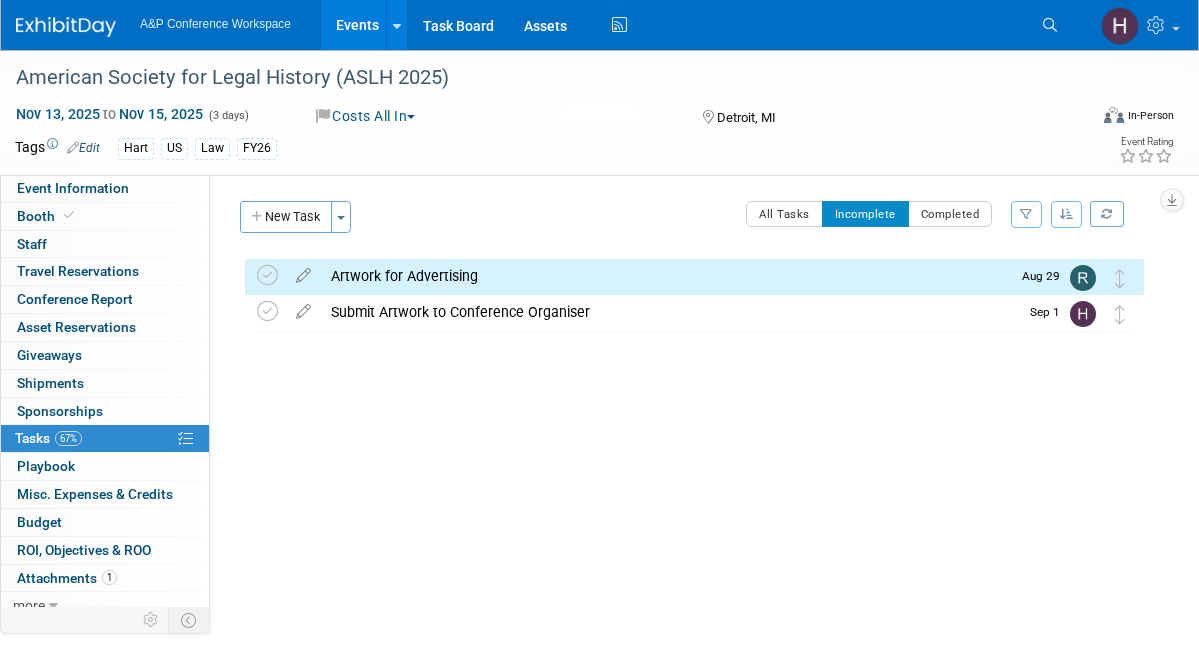 scroll, scrollTop: 0, scrollLeft: 0, axis: both 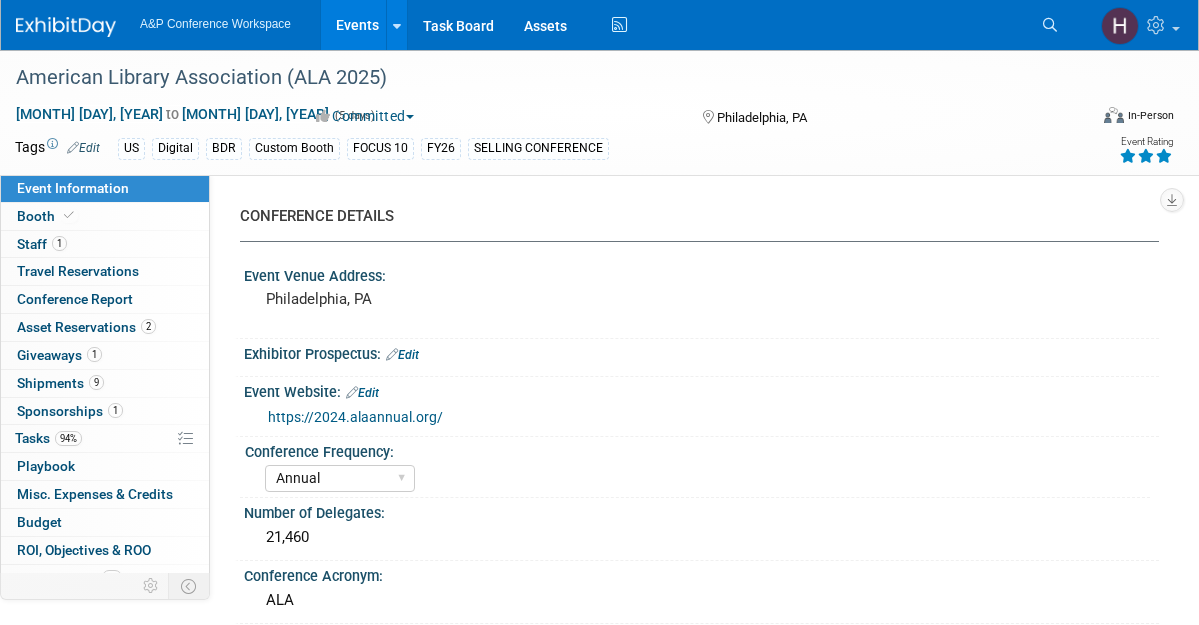 select on "Annual" 